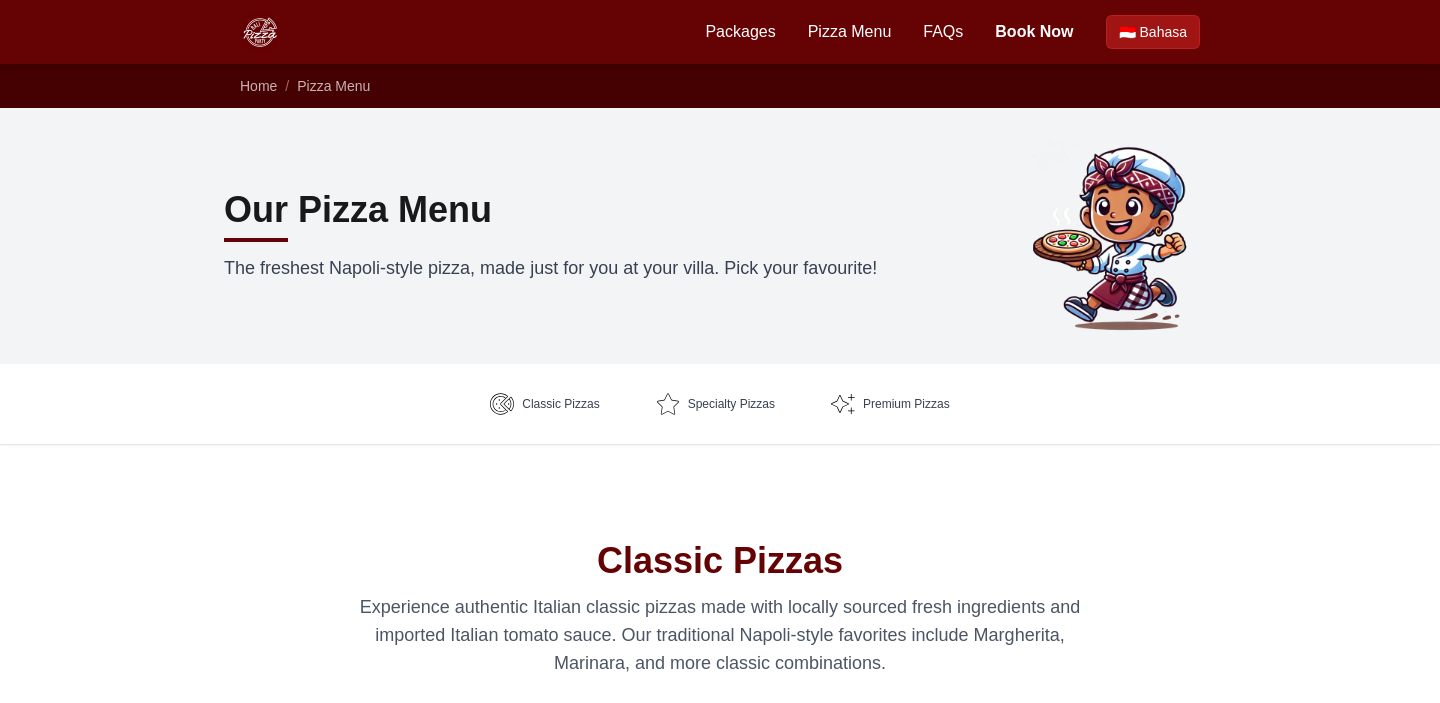 scroll, scrollTop: 127, scrollLeft: 0, axis: vertical 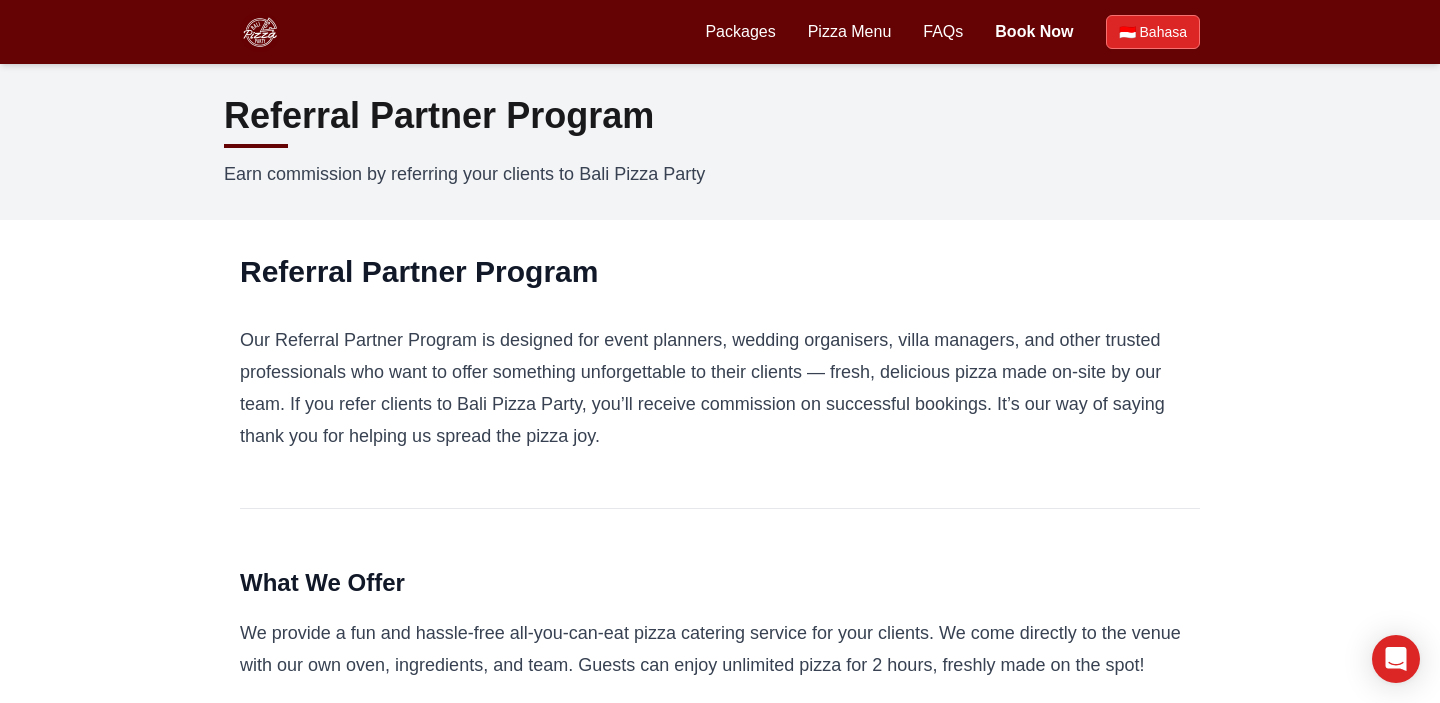 click on "Bahasa" at bounding box center [1163, 32] 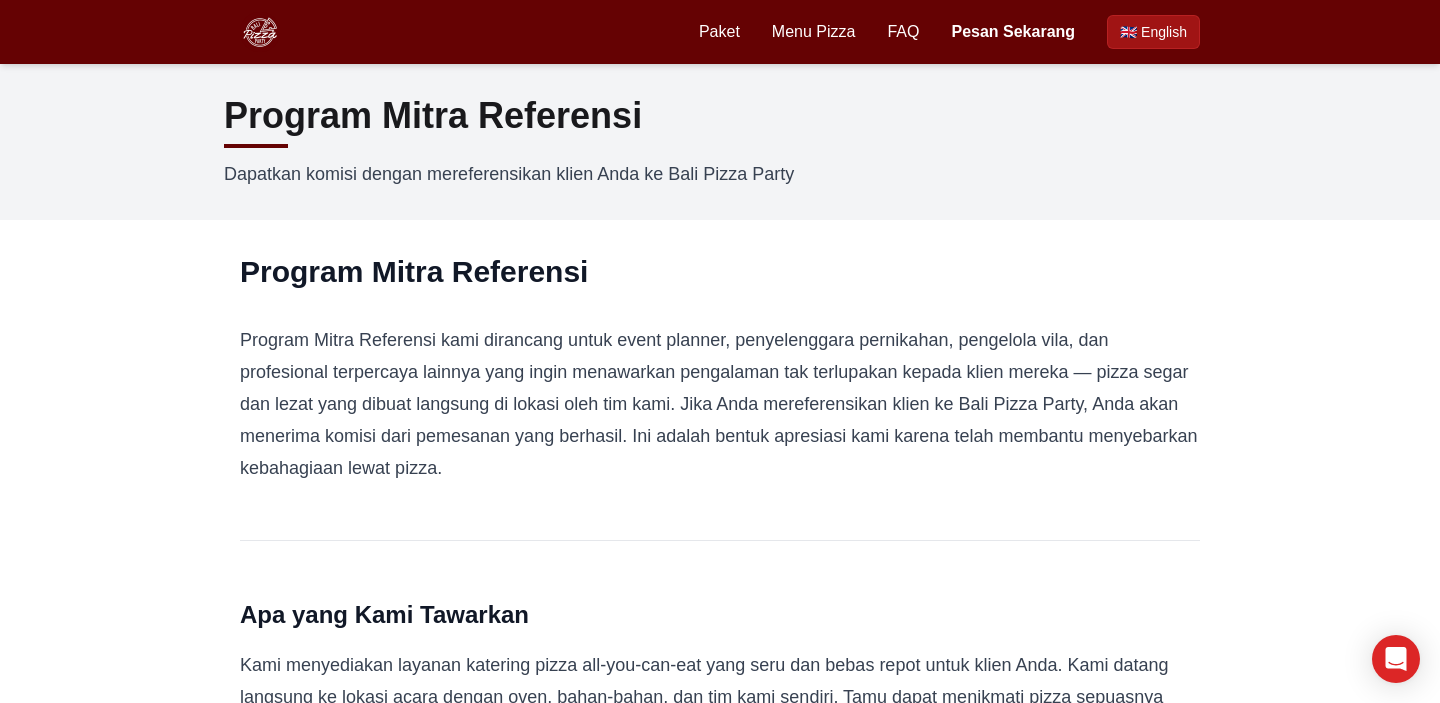 scroll, scrollTop: 0, scrollLeft: 0, axis: both 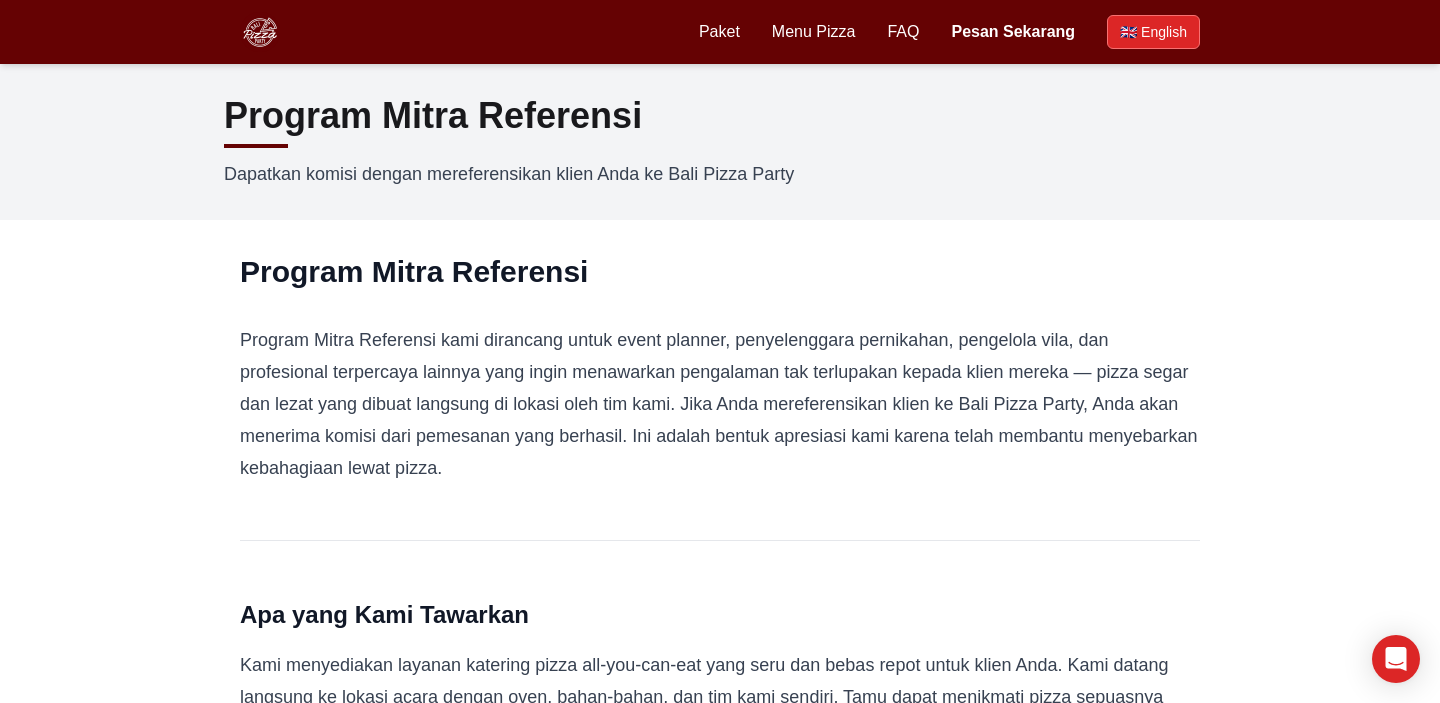 click on "🇬🇧
English" at bounding box center [1153, 32] 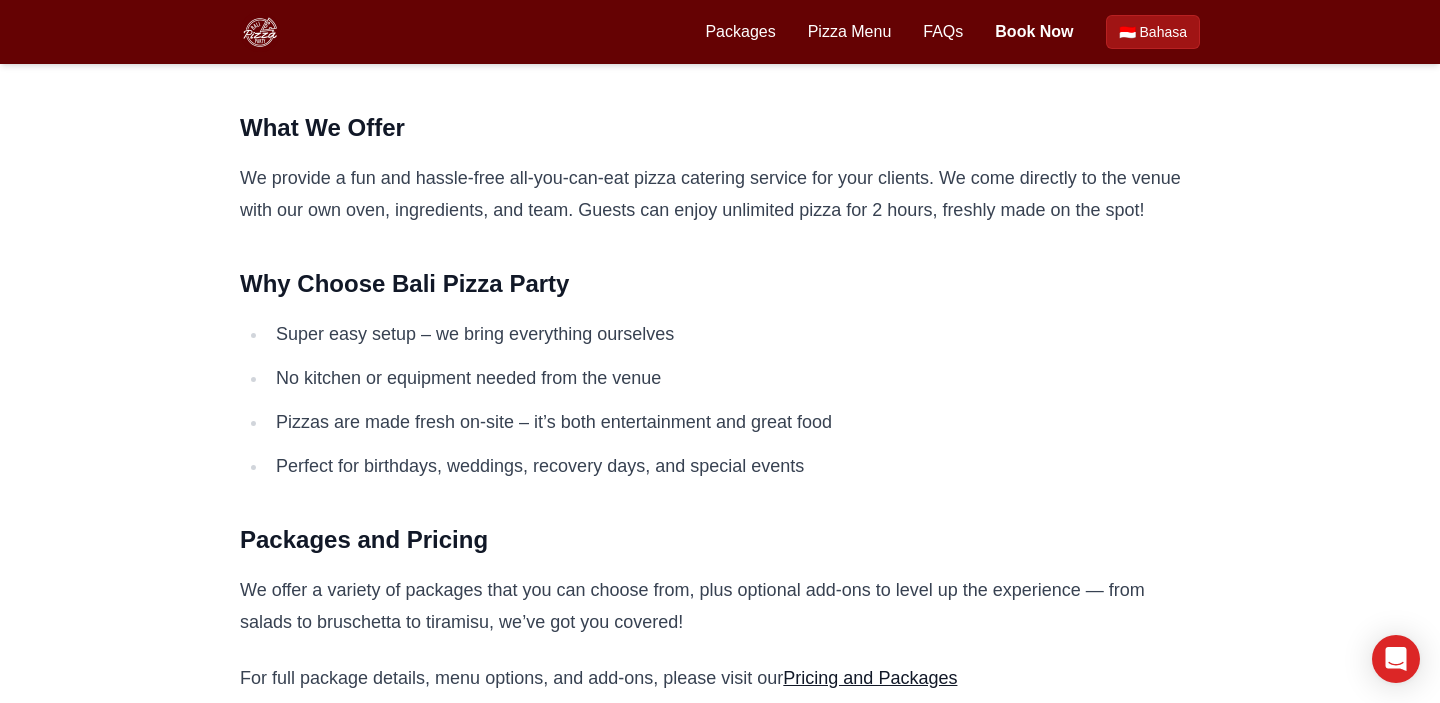 scroll, scrollTop: 437, scrollLeft: 0, axis: vertical 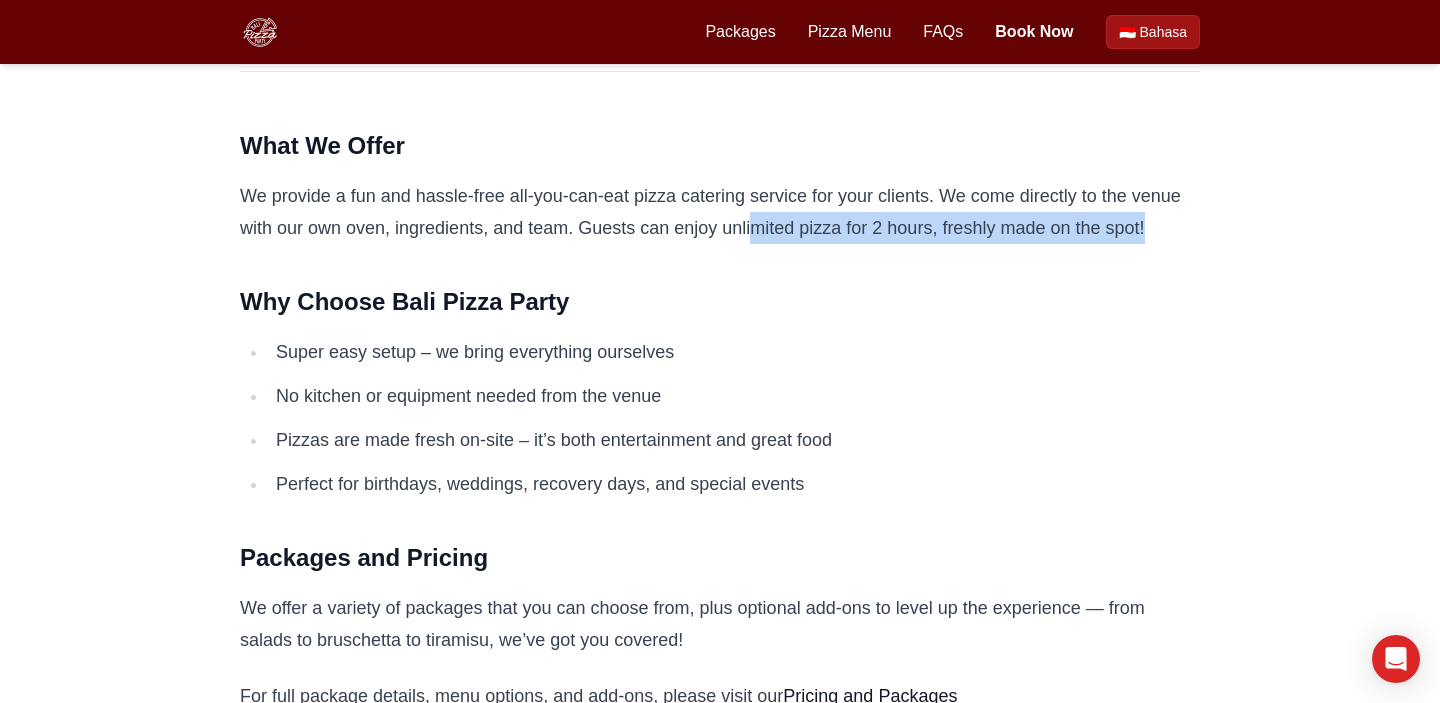 drag, startPoint x: 1169, startPoint y: 220, endPoint x: 751, endPoint y: 222, distance: 418.0048 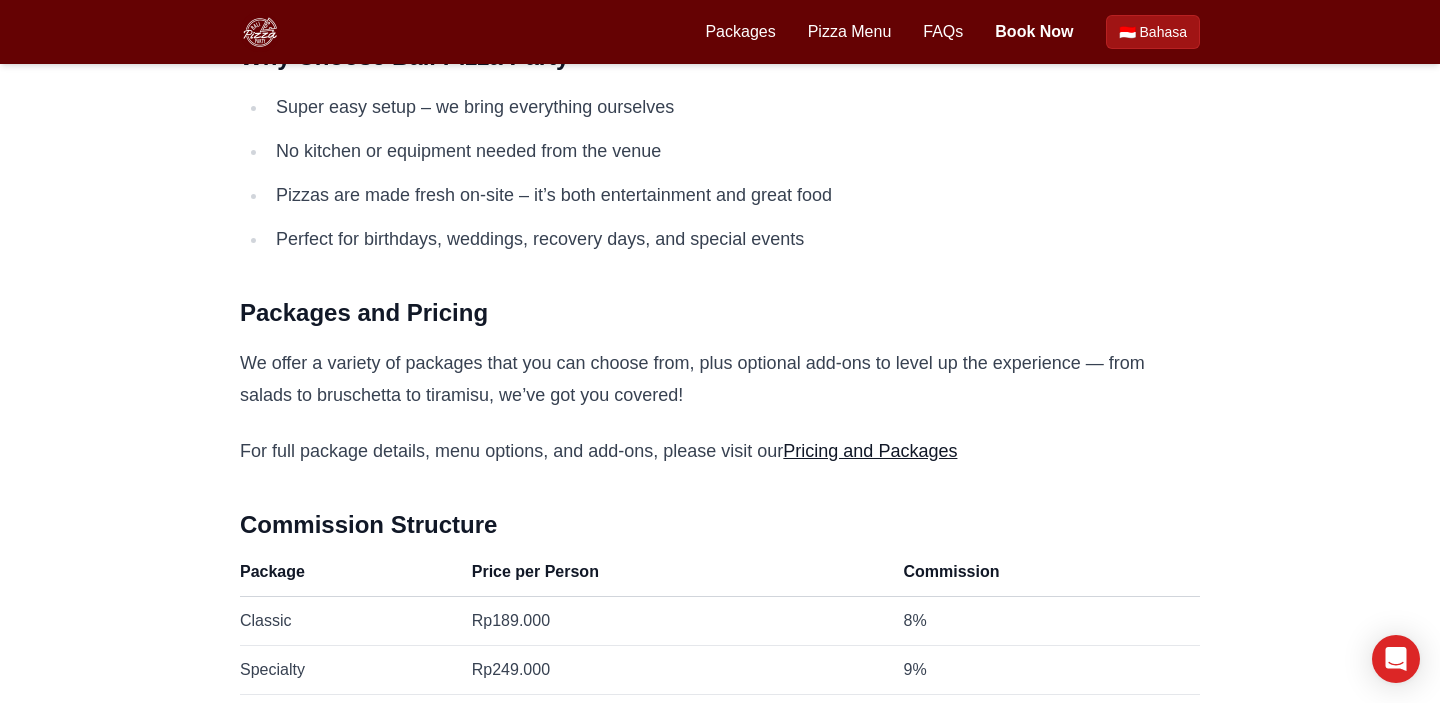 scroll, scrollTop: 688, scrollLeft: 0, axis: vertical 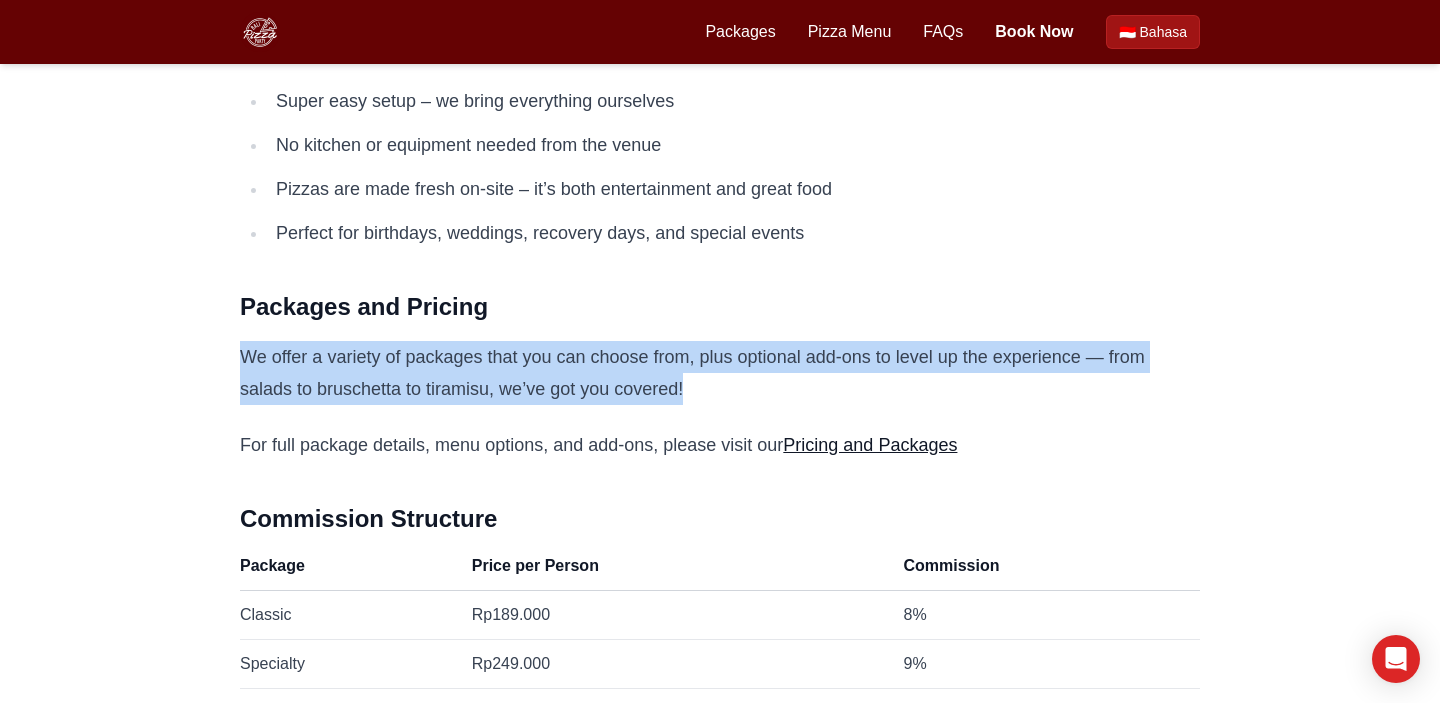 drag, startPoint x: 710, startPoint y: 390, endPoint x: 236, endPoint y: 347, distance: 475.9464 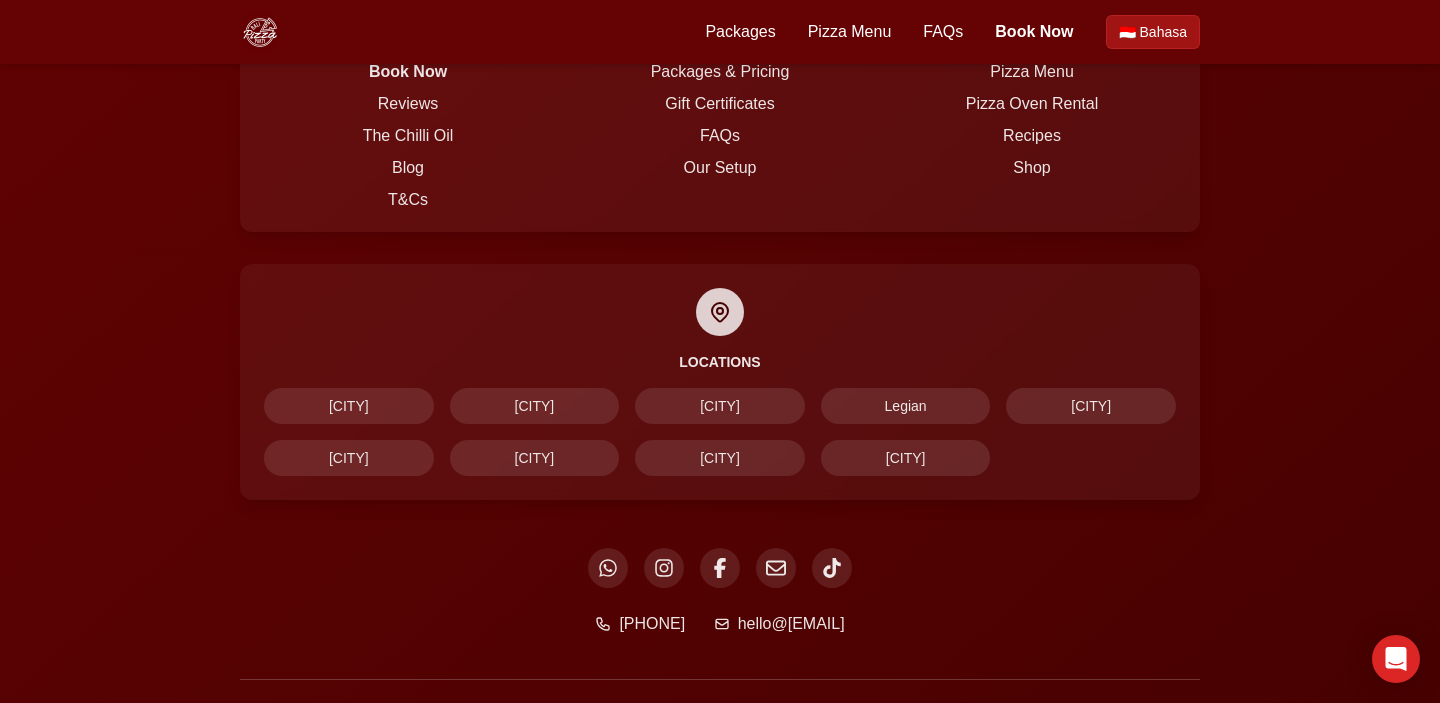 scroll, scrollTop: 3748, scrollLeft: 0, axis: vertical 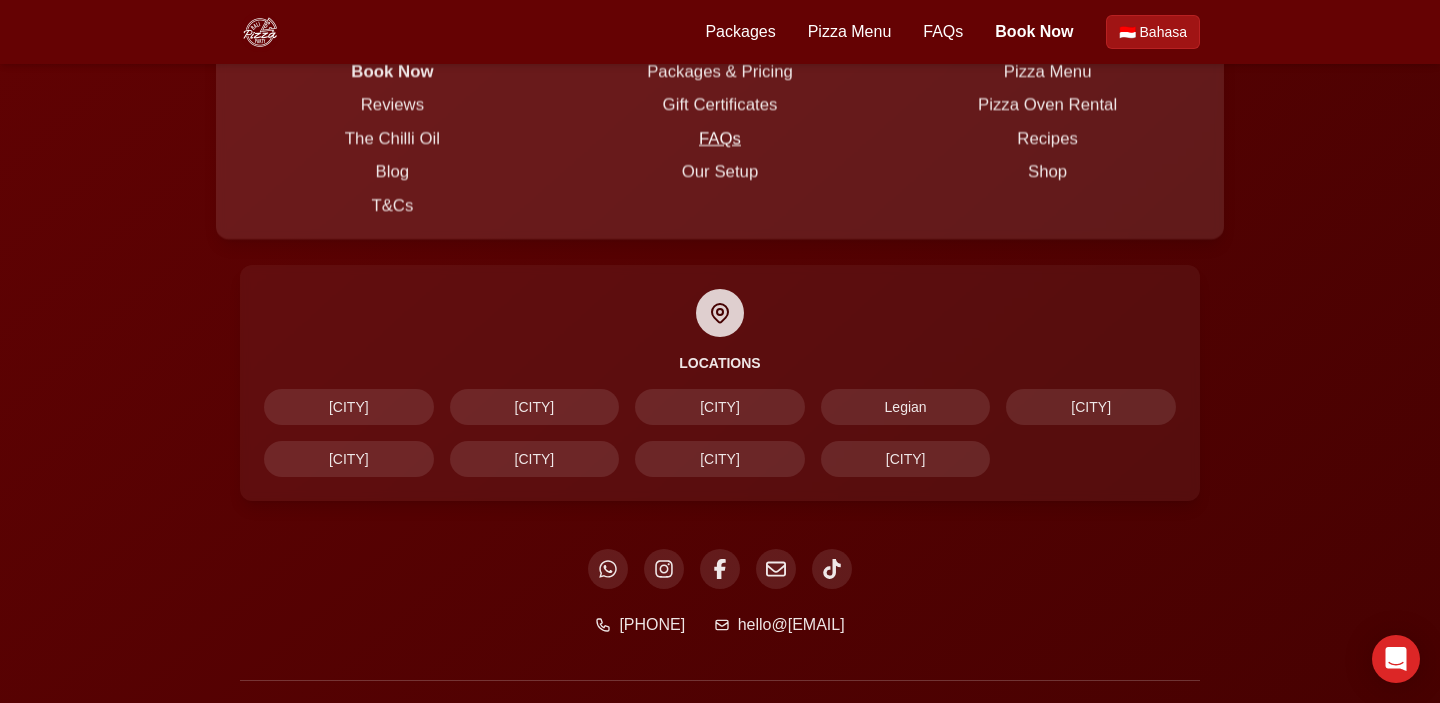 click on "FAQs" at bounding box center (720, 138) 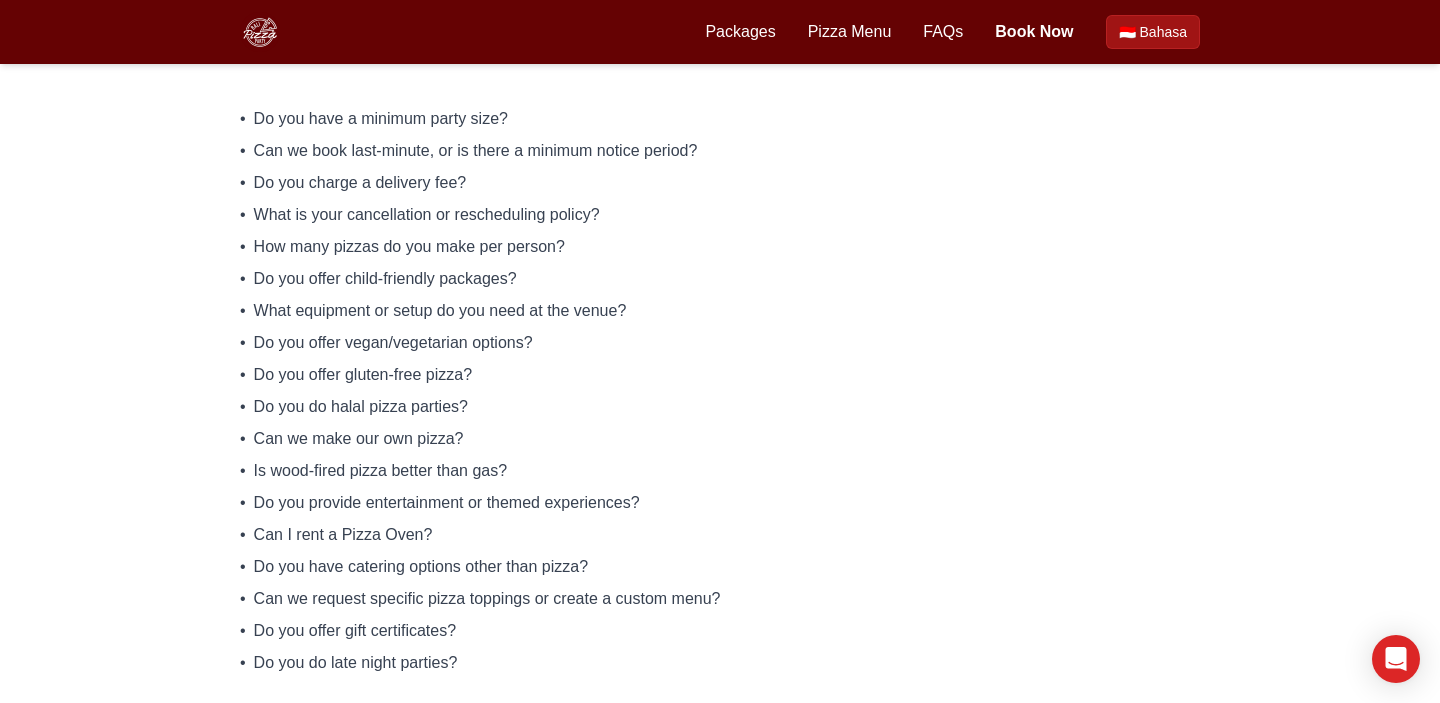 scroll, scrollTop: 309, scrollLeft: 0, axis: vertical 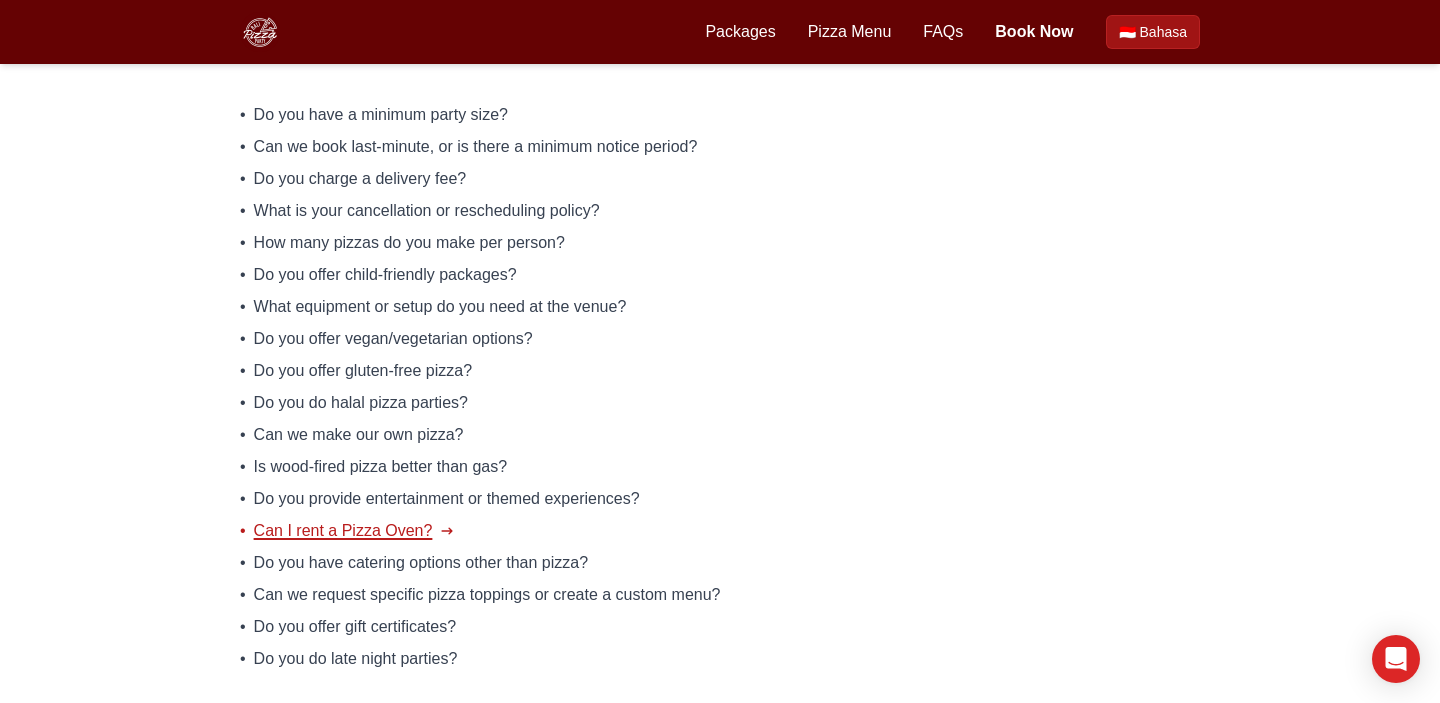click on "Can I rent a Pizza Oven?" at bounding box center [343, 531] 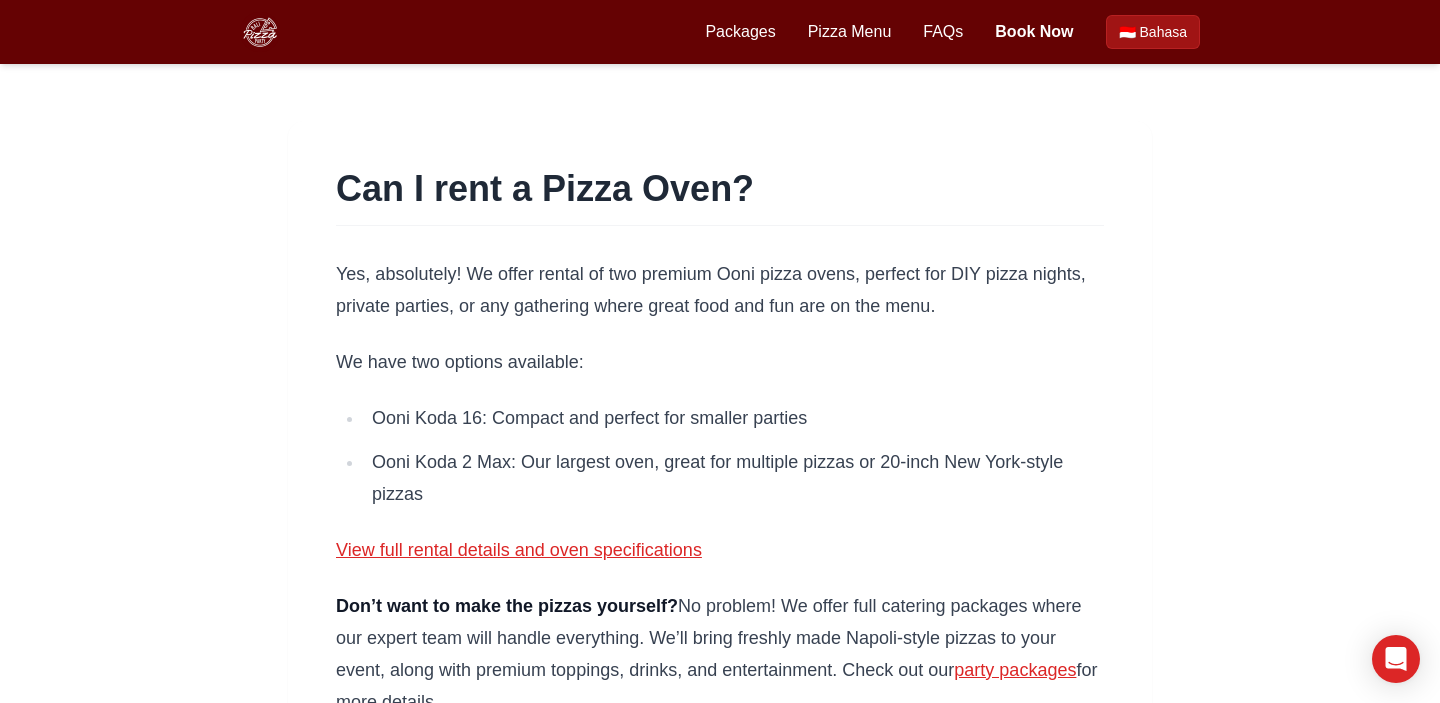scroll, scrollTop: 54, scrollLeft: 0, axis: vertical 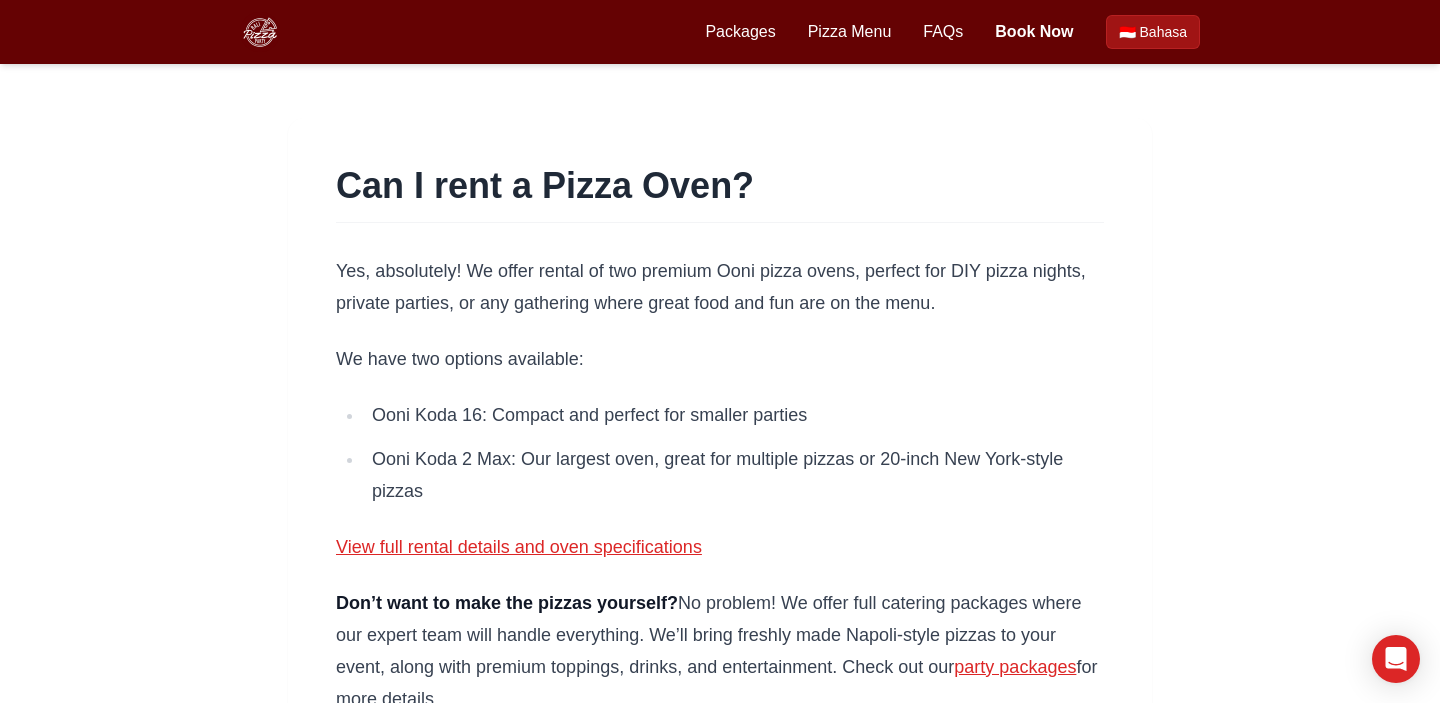 click on "Can I rent a Pizza Oven?" at bounding box center (720, 186) 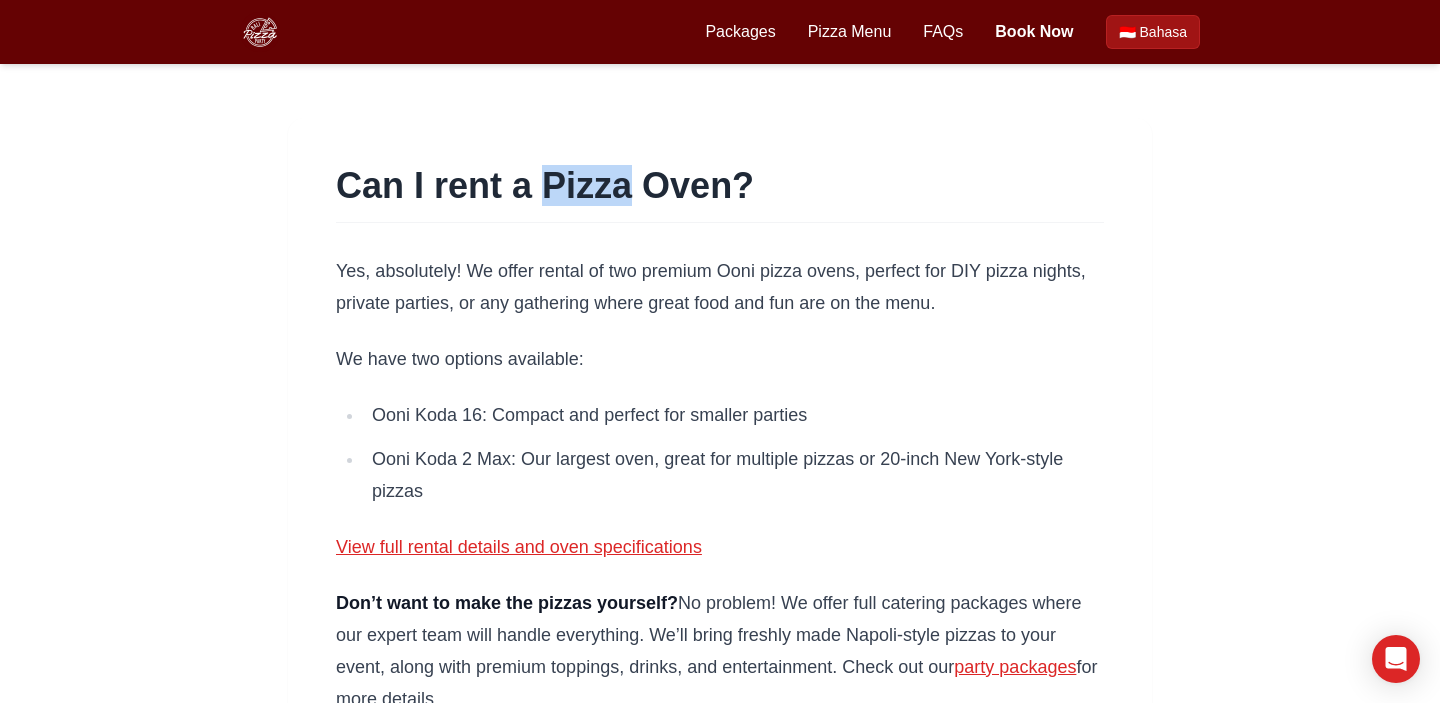 click on "Can I rent a Pizza Oven?" at bounding box center [720, 186] 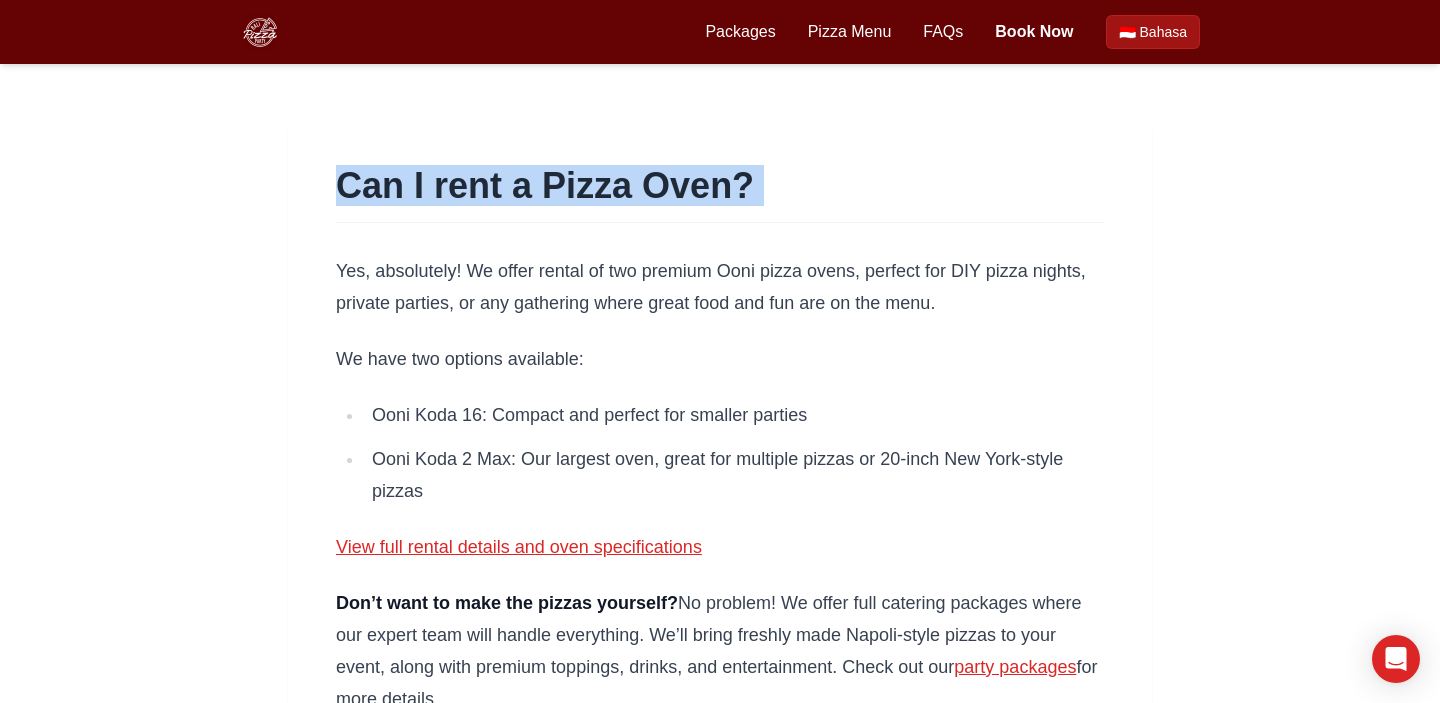 click on "Can I rent a Pizza Oven?" at bounding box center (720, 186) 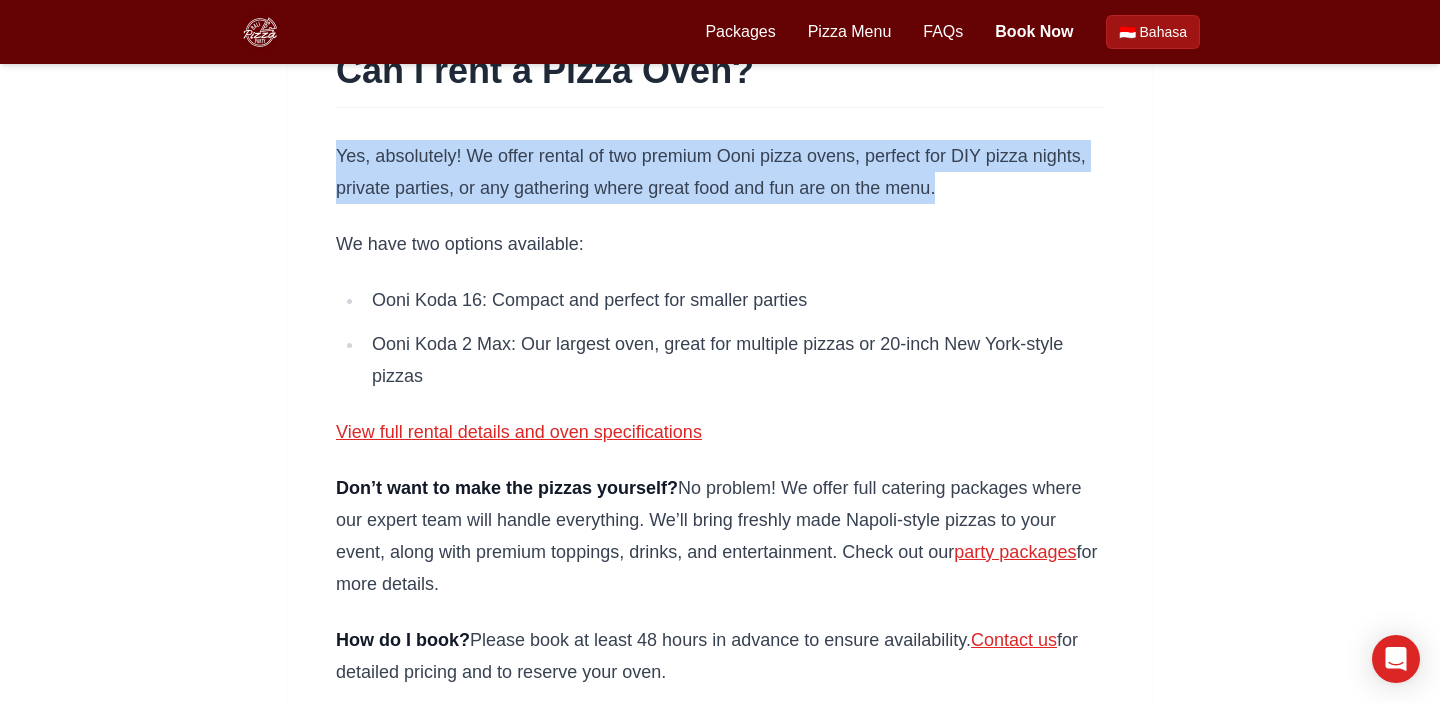 drag, startPoint x: 947, startPoint y: 198, endPoint x: 337, endPoint y: 157, distance: 611.37634 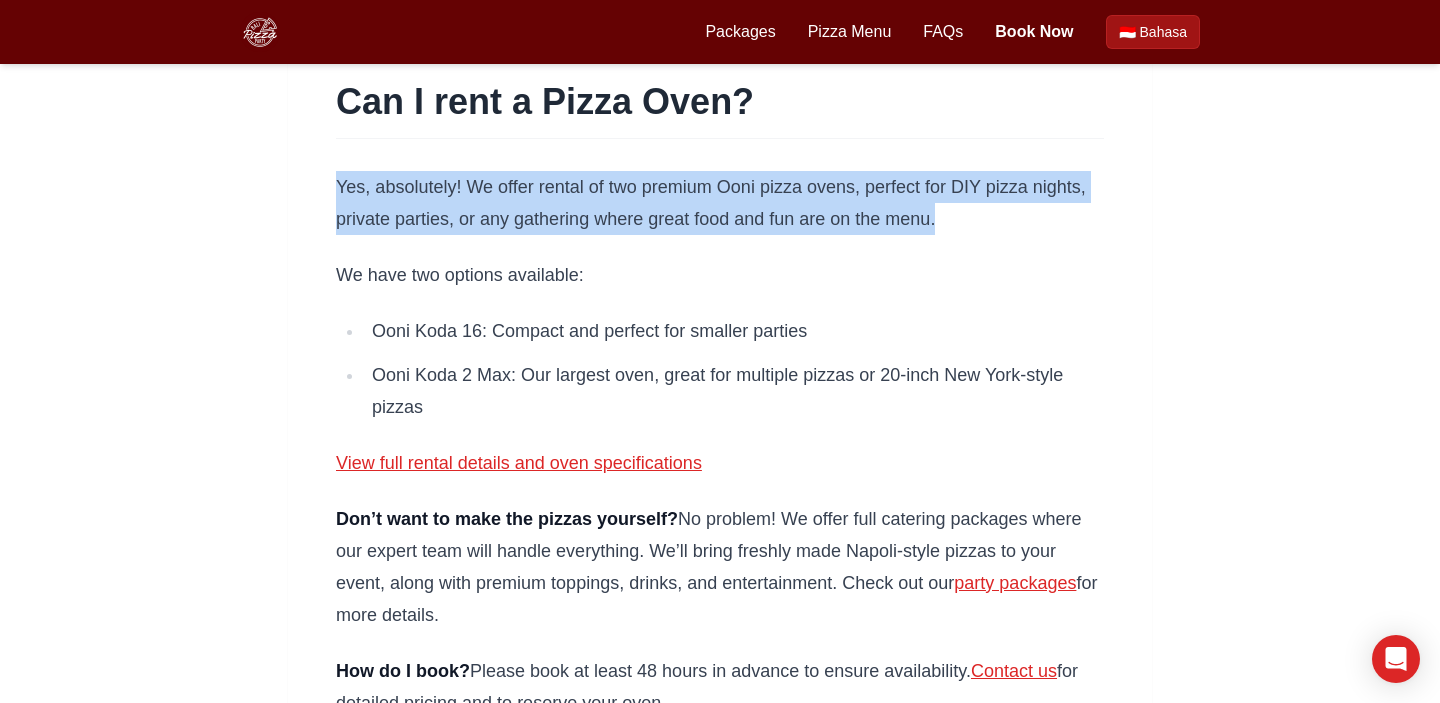 scroll, scrollTop: 0, scrollLeft: 0, axis: both 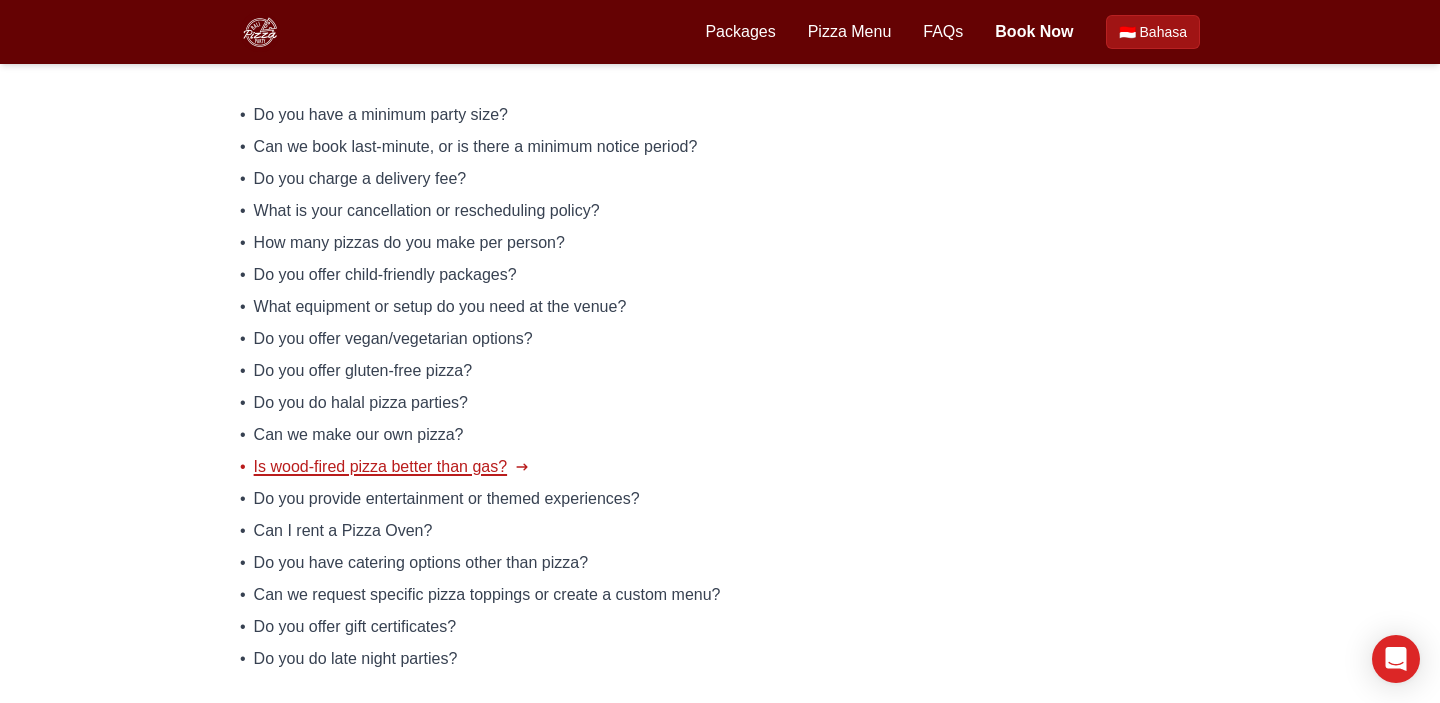 click on "Is wood-fired pizza better than gas?" at bounding box center [380, 467] 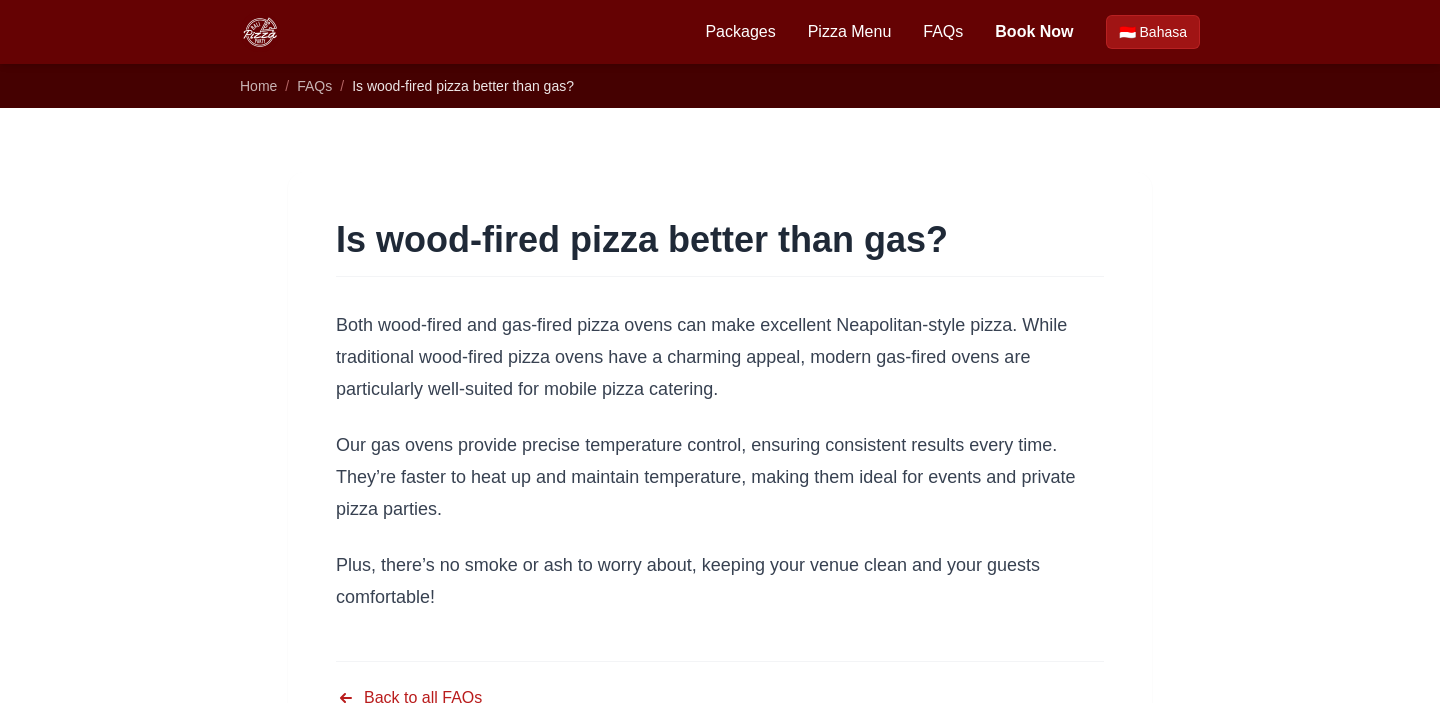 scroll, scrollTop: 0, scrollLeft: 0, axis: both 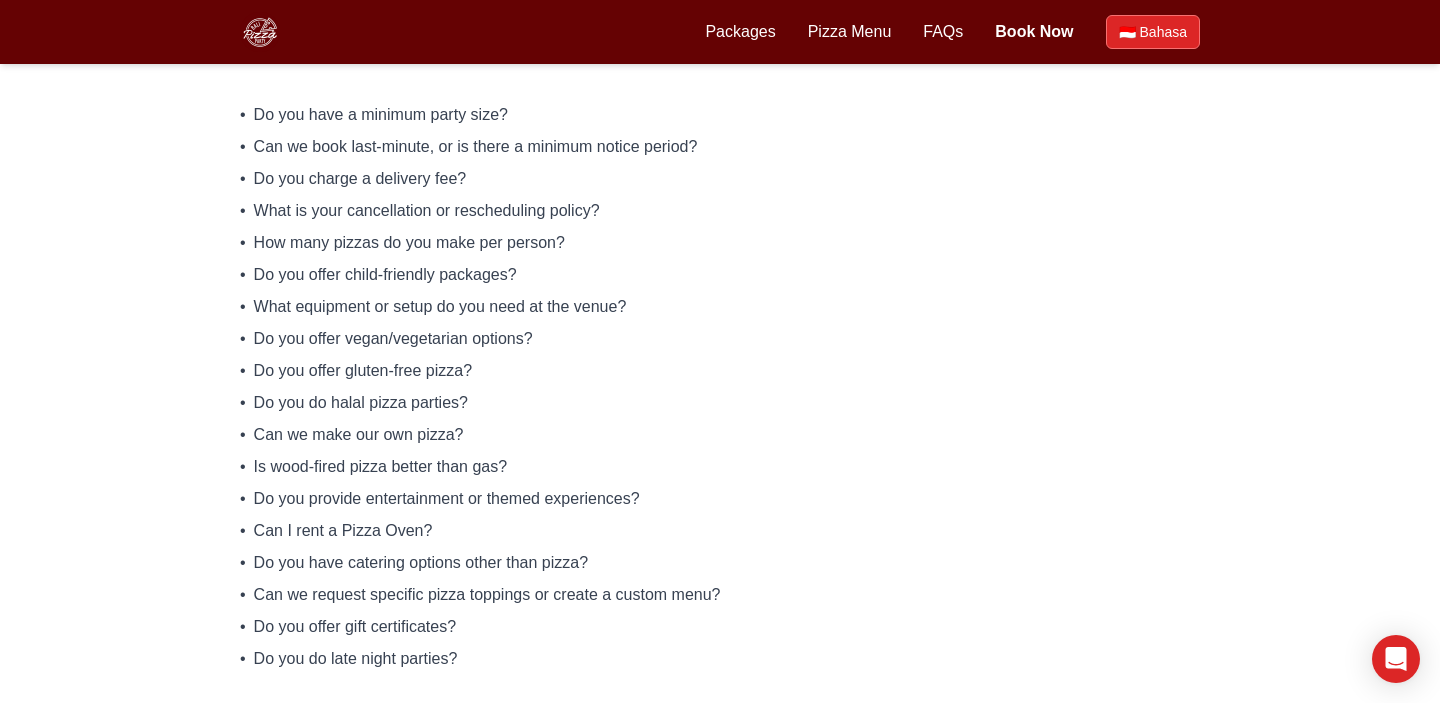 click on "Bahasa" at bounding box center [1163, 32] 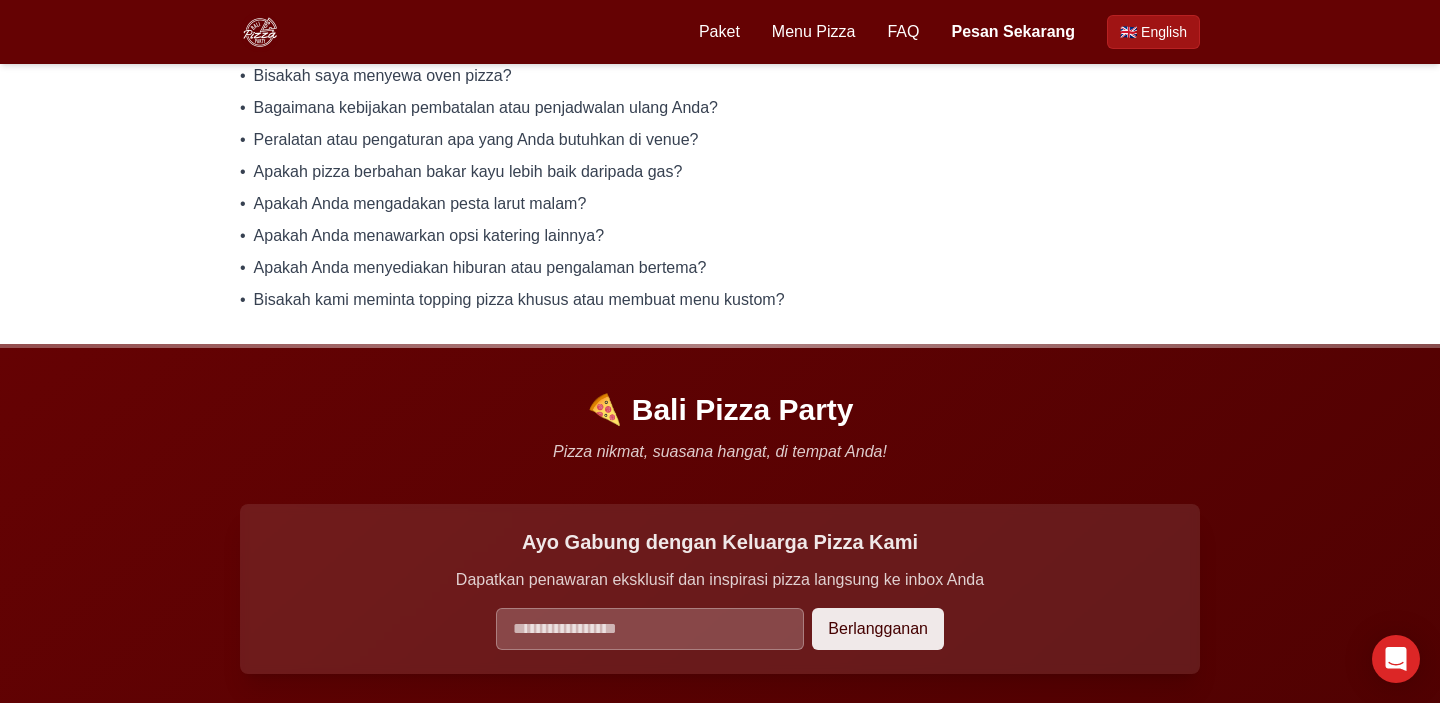 scroll, scrollTop: 343, scrollLeft: 0, axis: vertical 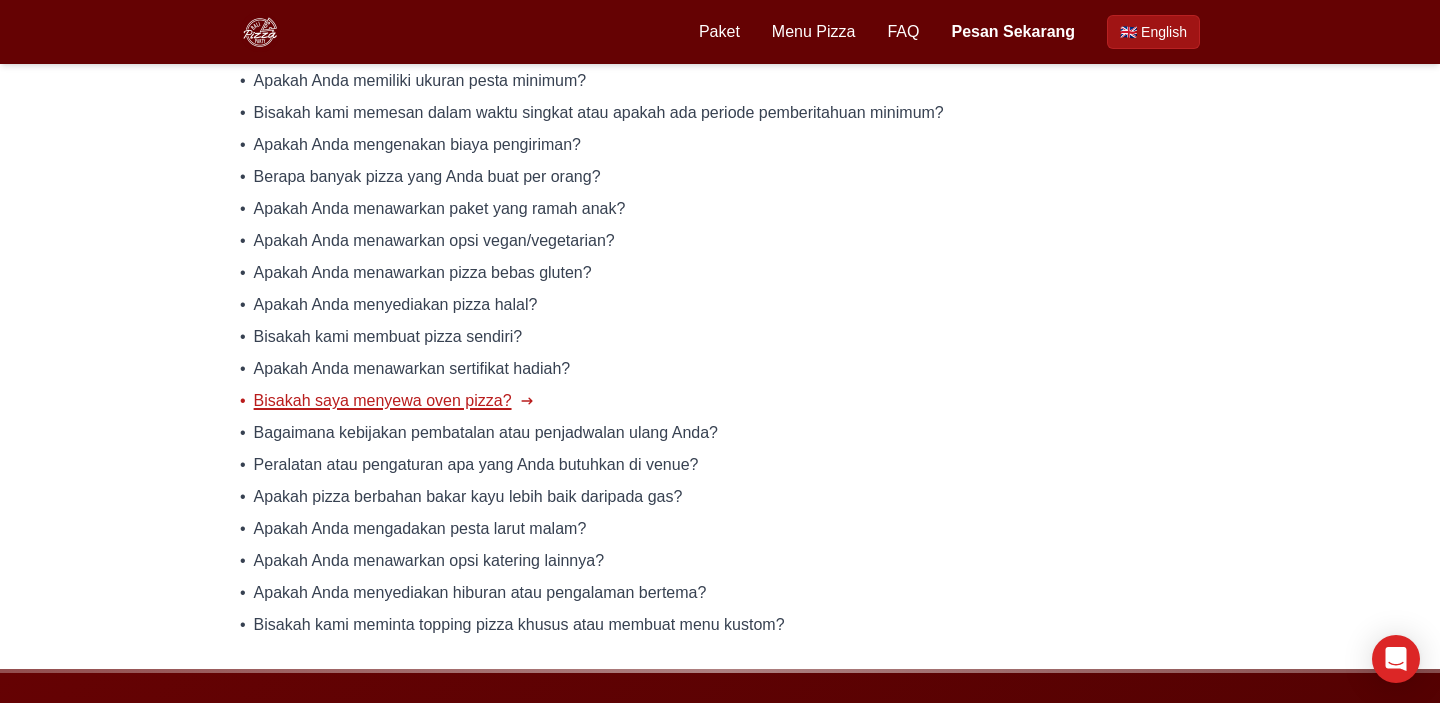 click on "Bisakah saya menyewa oven pizza?" at bounding box center (383, 401) 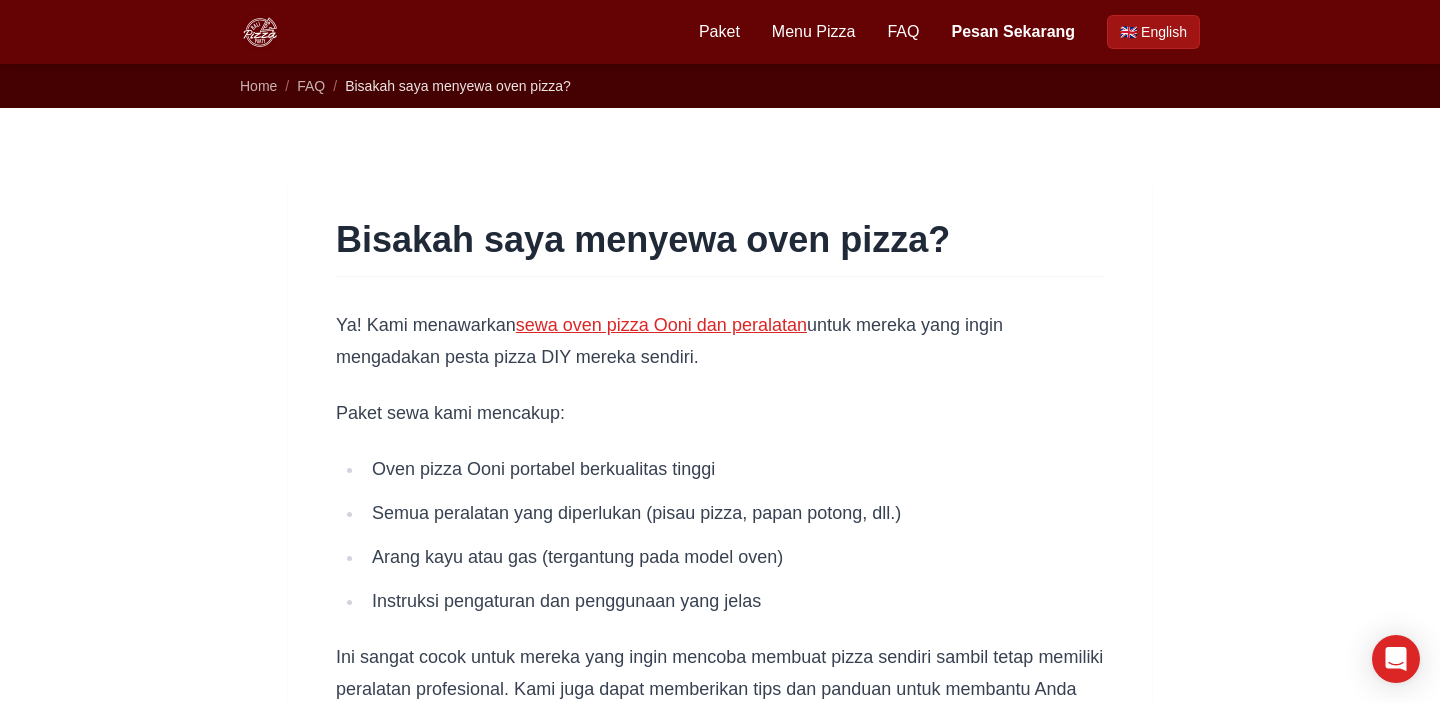 scroll, scrollTop: 78, scrollLeft: 0, axis: vertical 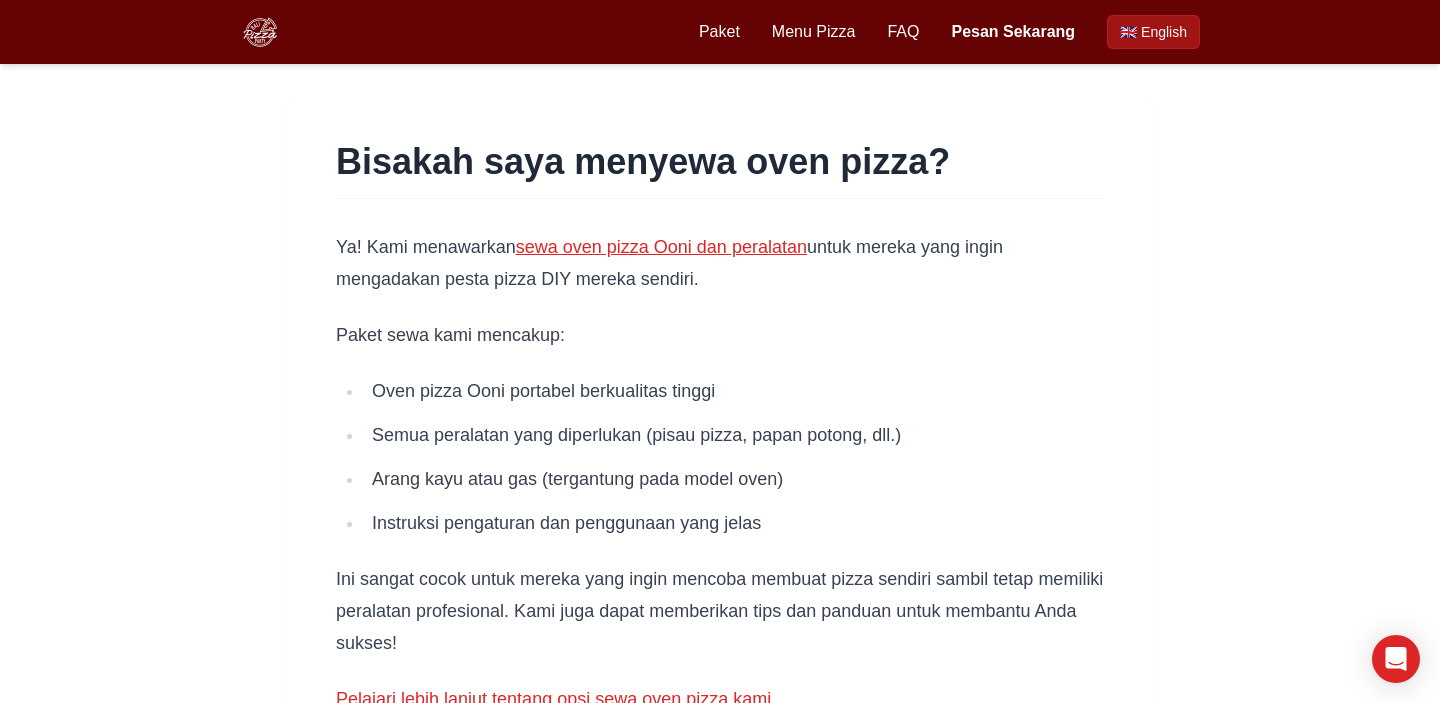 click on "sewa oven pizza Ooni dan peralatan" at bounding box center (661, 247) 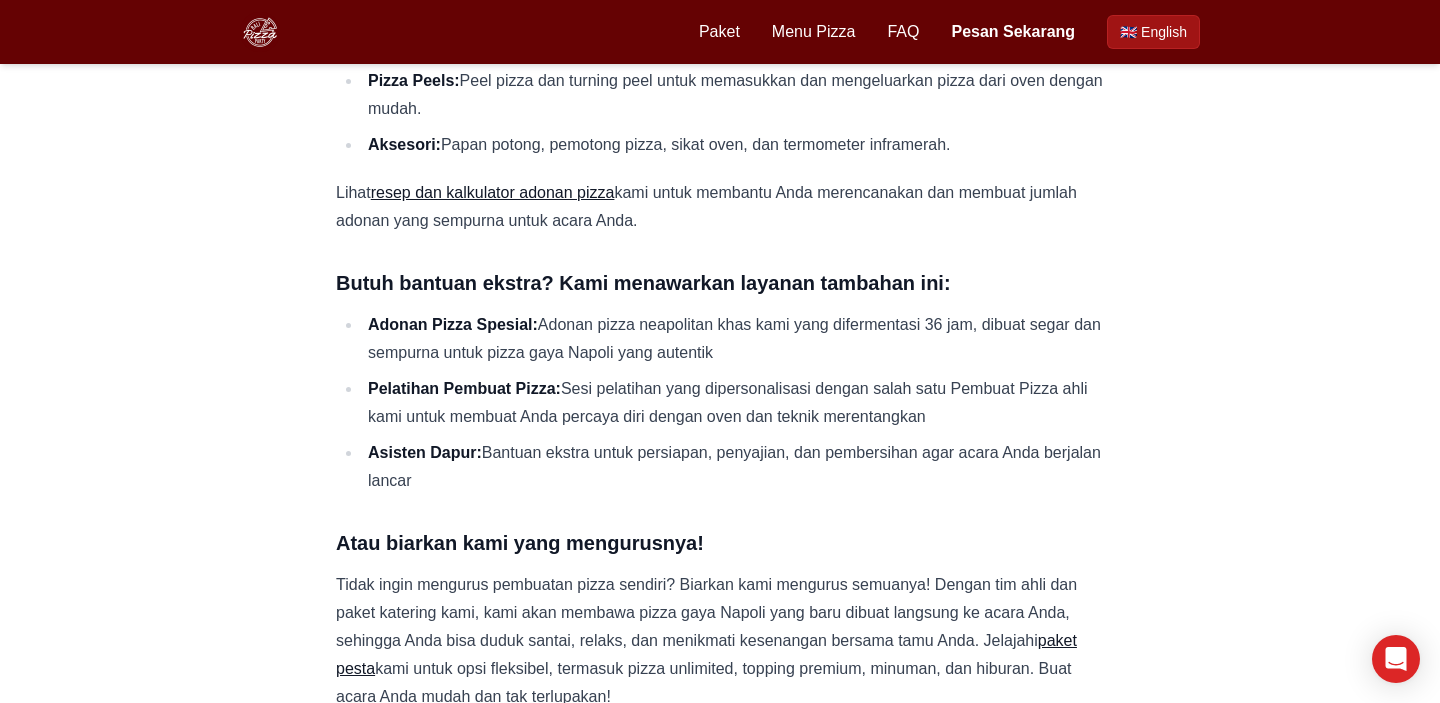 scroll, scrollTop: 1316, scrollLeft: 0, axis: vertical 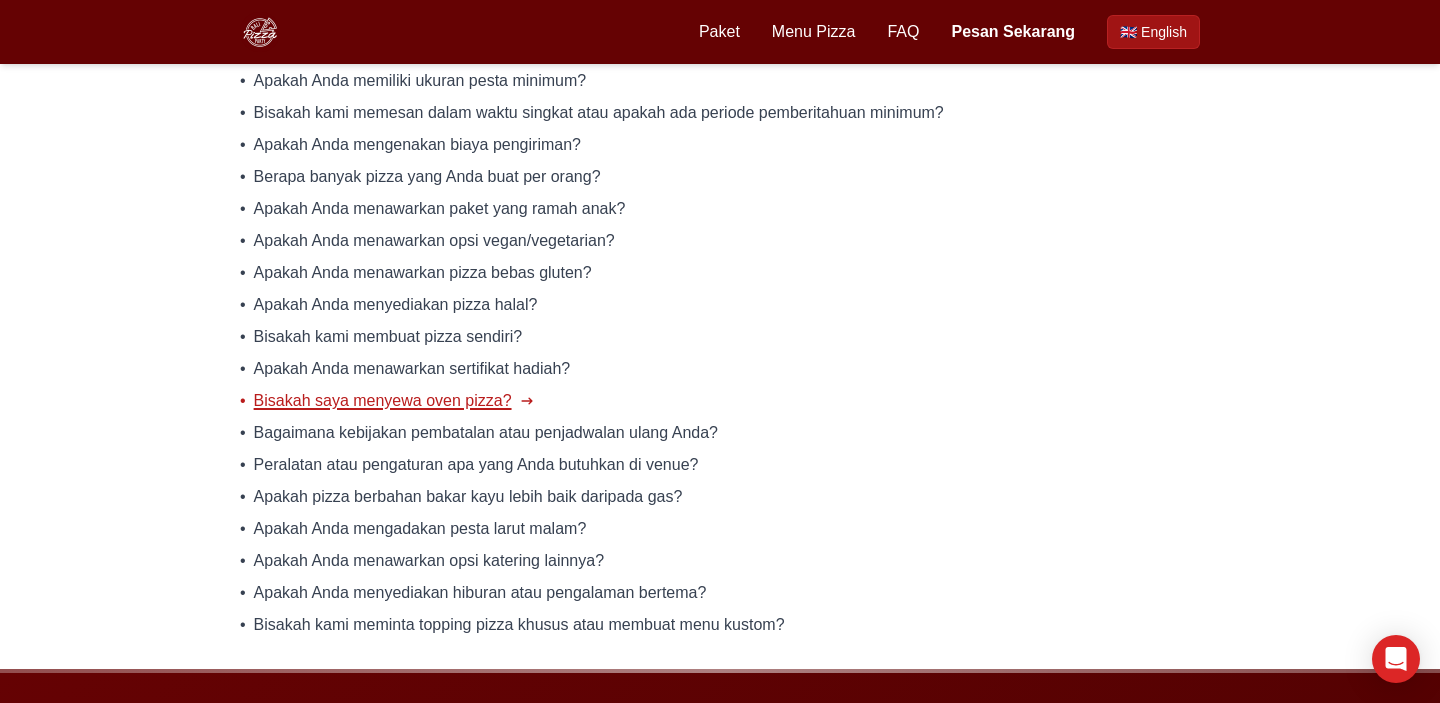 click on "Bisakah saya menyewa oven pizza?" at bounding box center (383, 401) 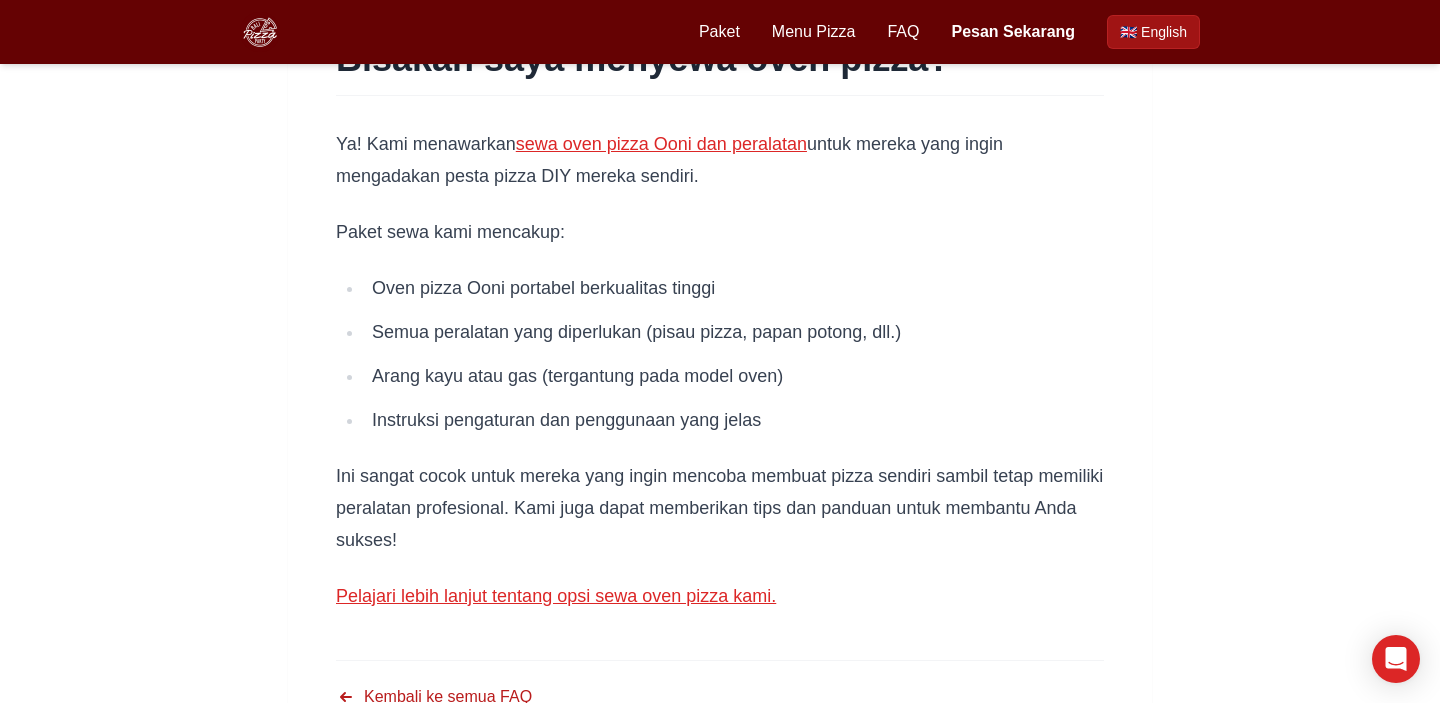 scroll, scrollTop: 188, scrollLeft: 0, axis: vertical 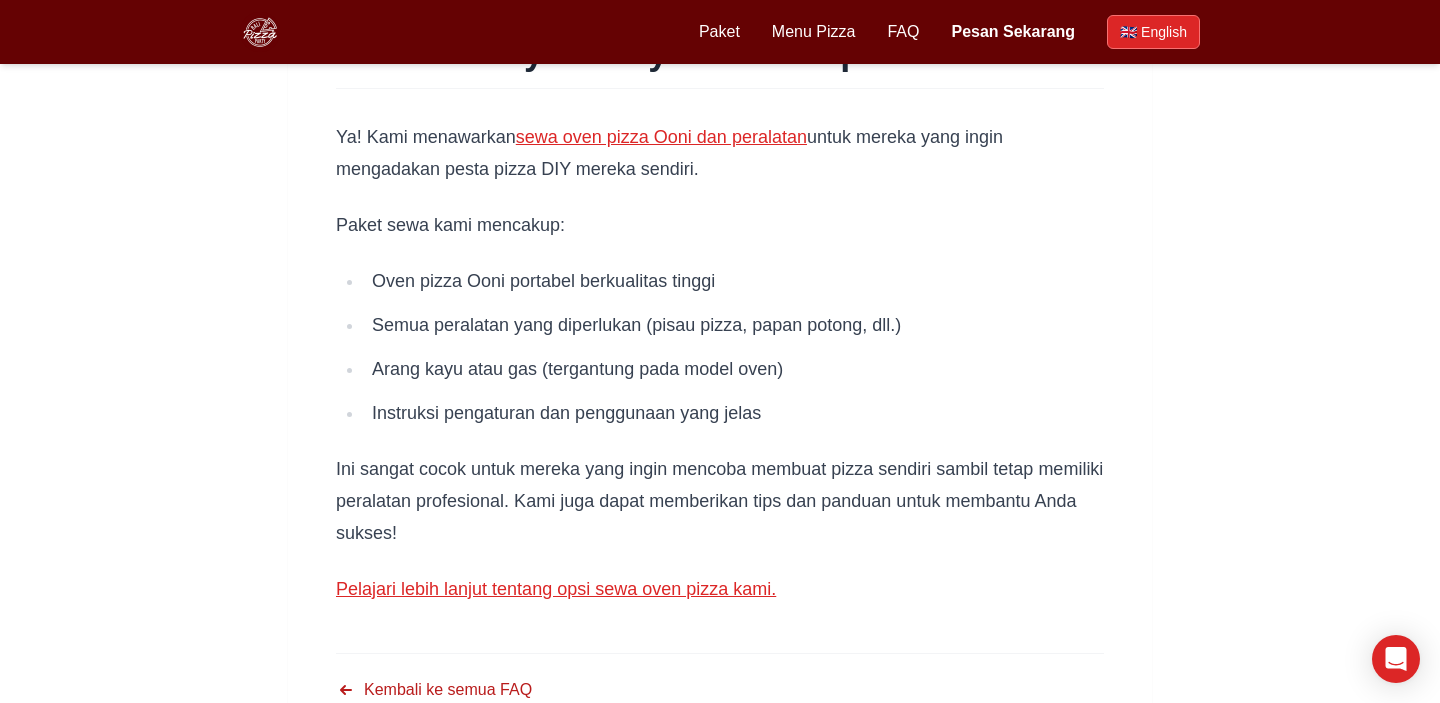 click on "English" at bounding box center (1164, 32) 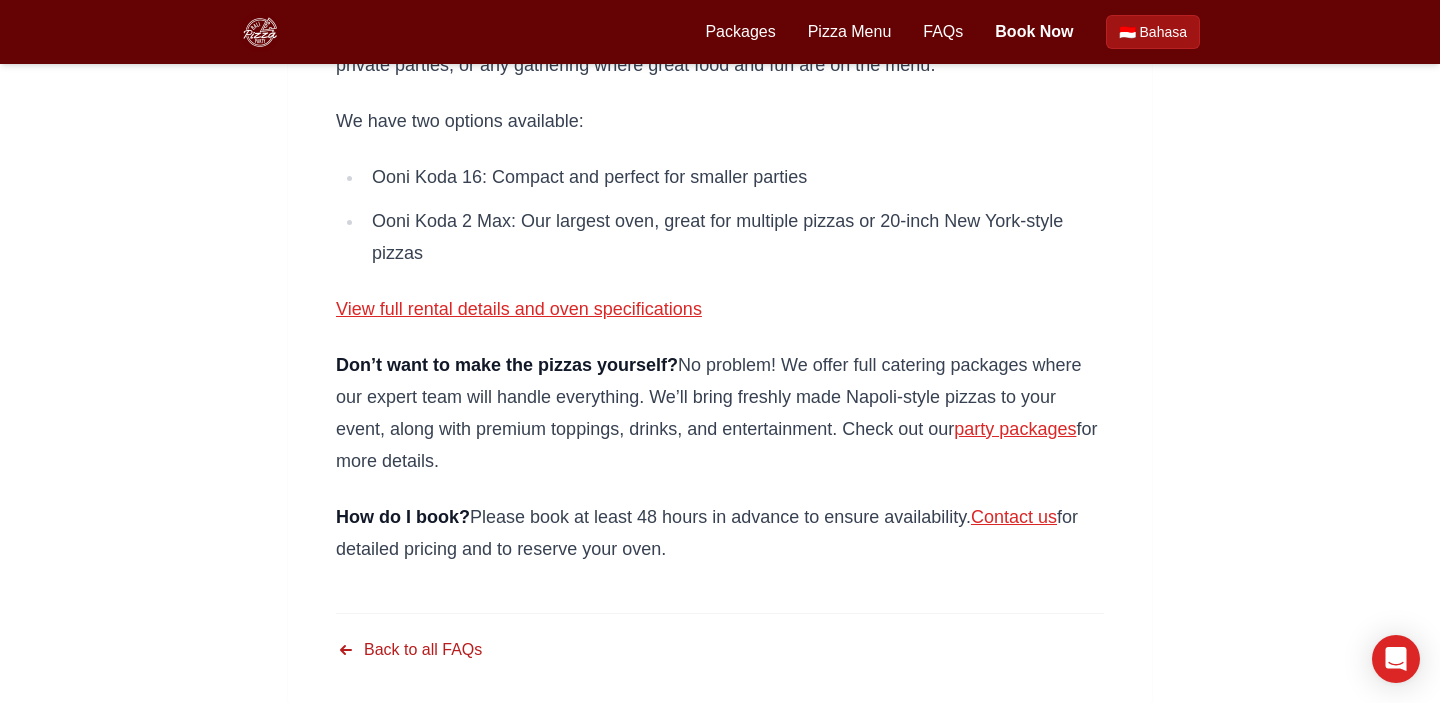 scroll, scrollTop: 294, scrollLeft: 0, axis: vertical 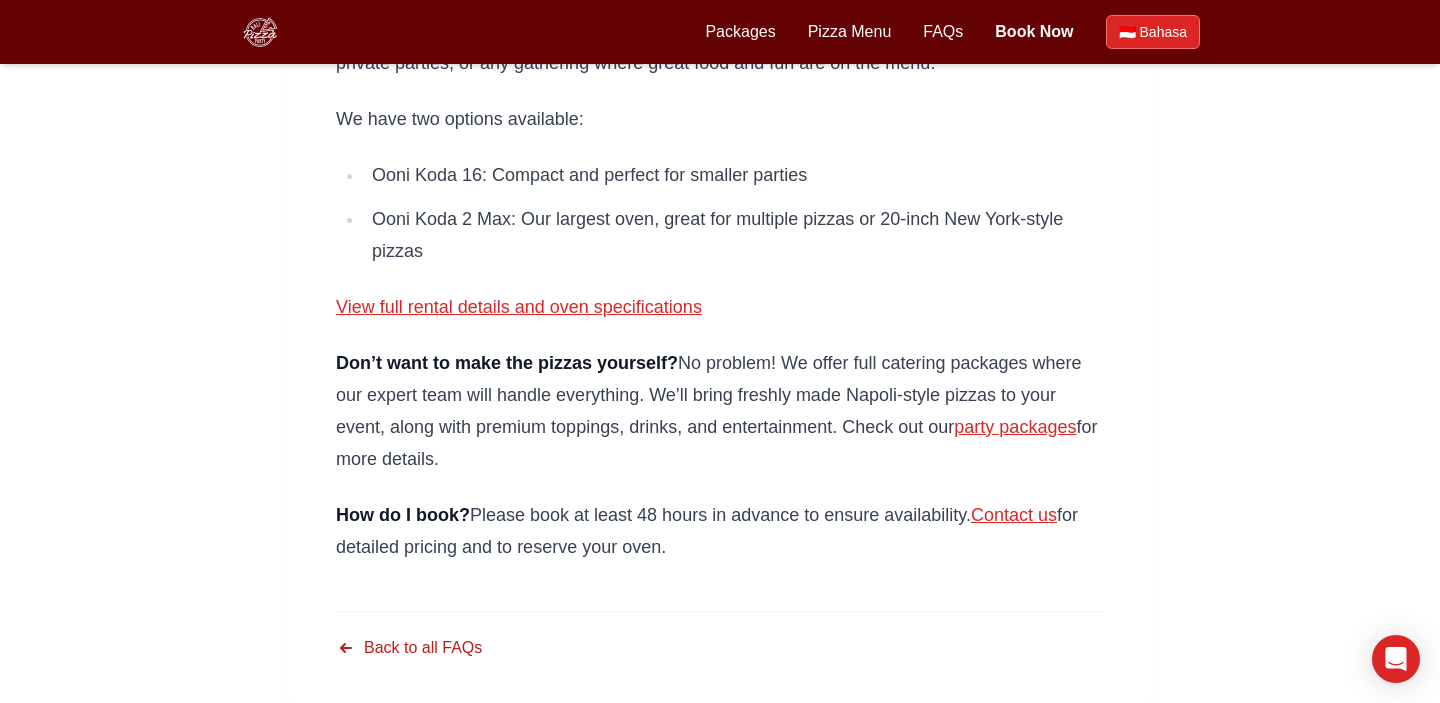 click on "🇮🇩
Bahasa" at bounding box center (1153, 32) 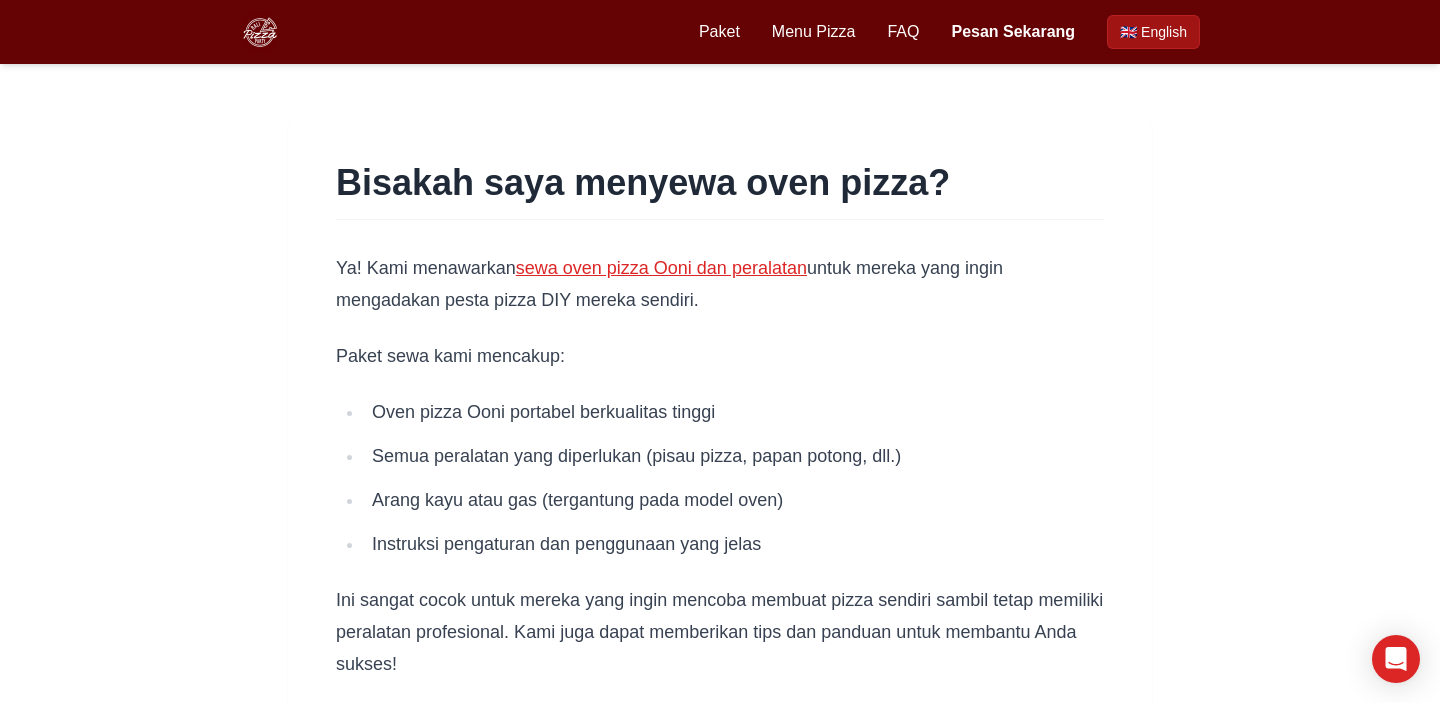 scroll, scrollTop: 0, scrollLeft: 0, axis: both 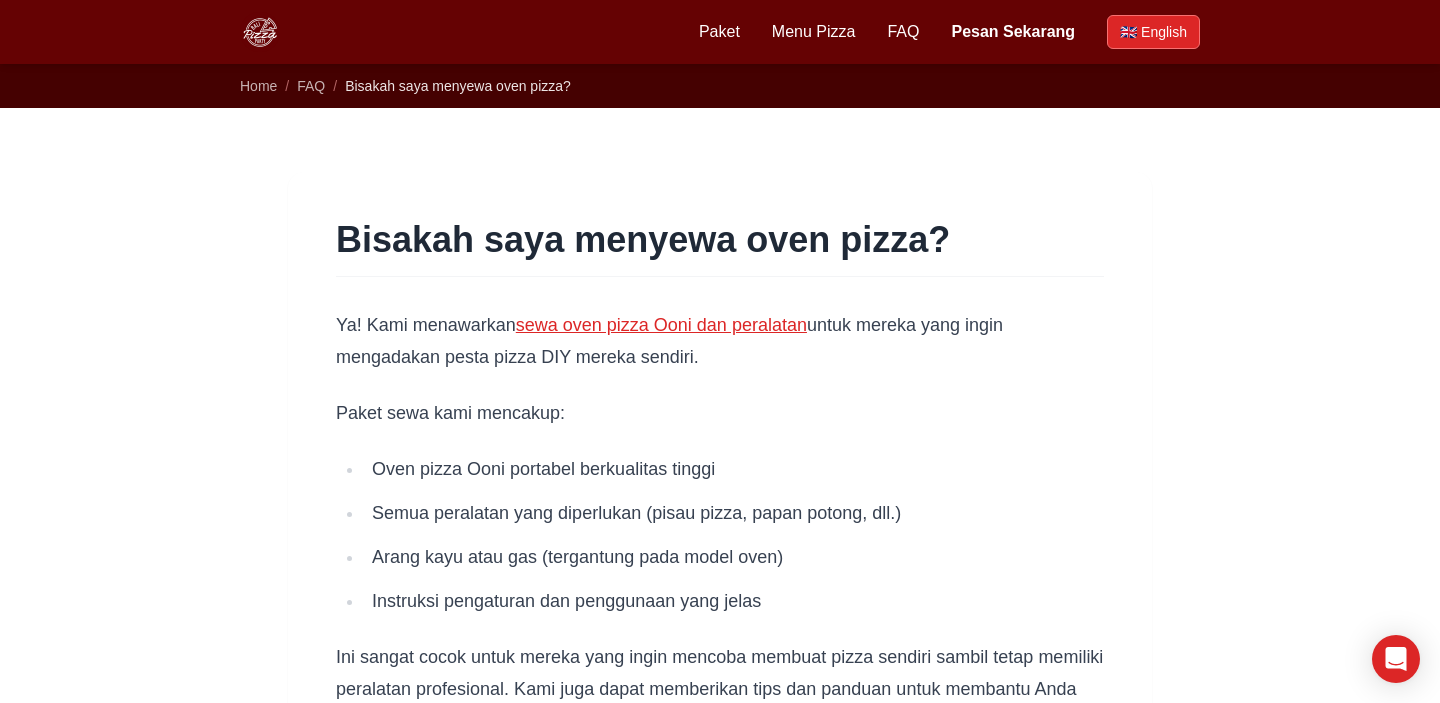 click on "🇬🇧
English" at bounding box center (1153, 32) 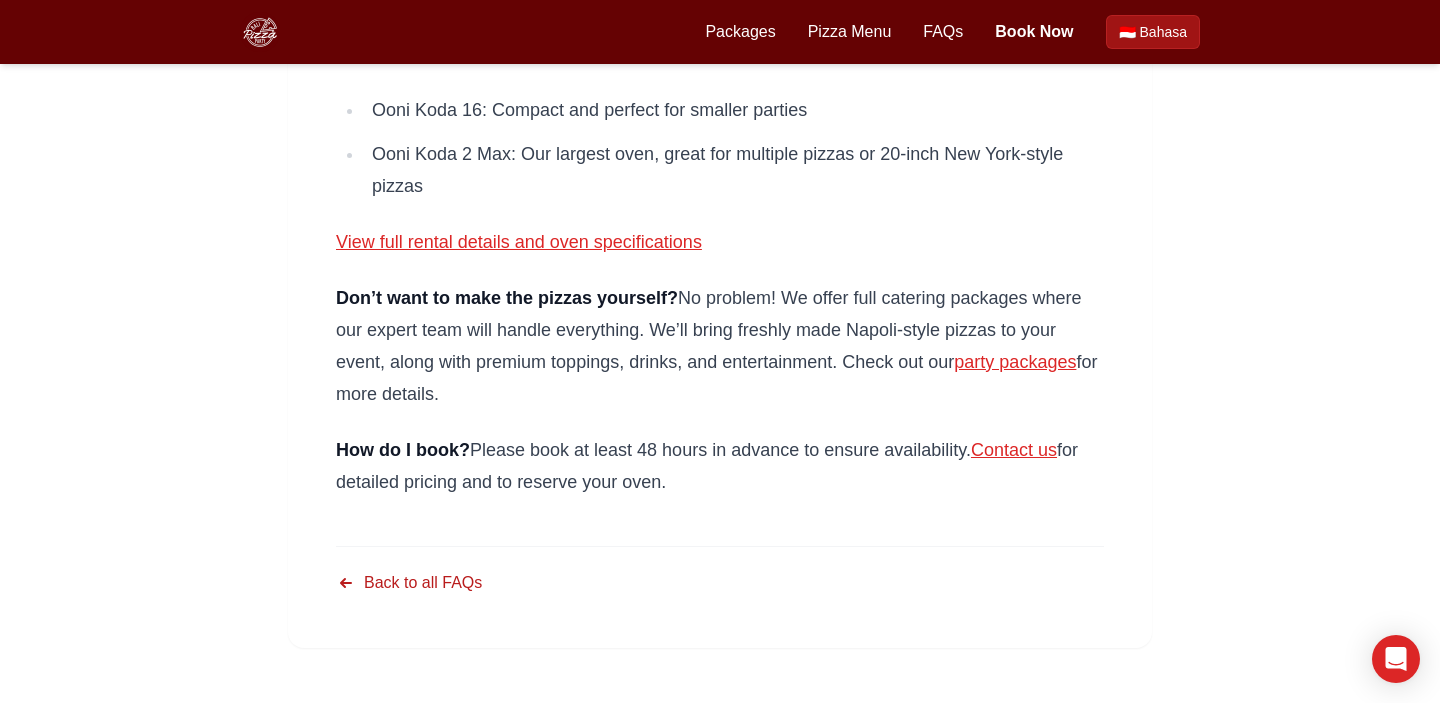 scroll, scrollTop: 0, scrollLeft: 0, axis: both 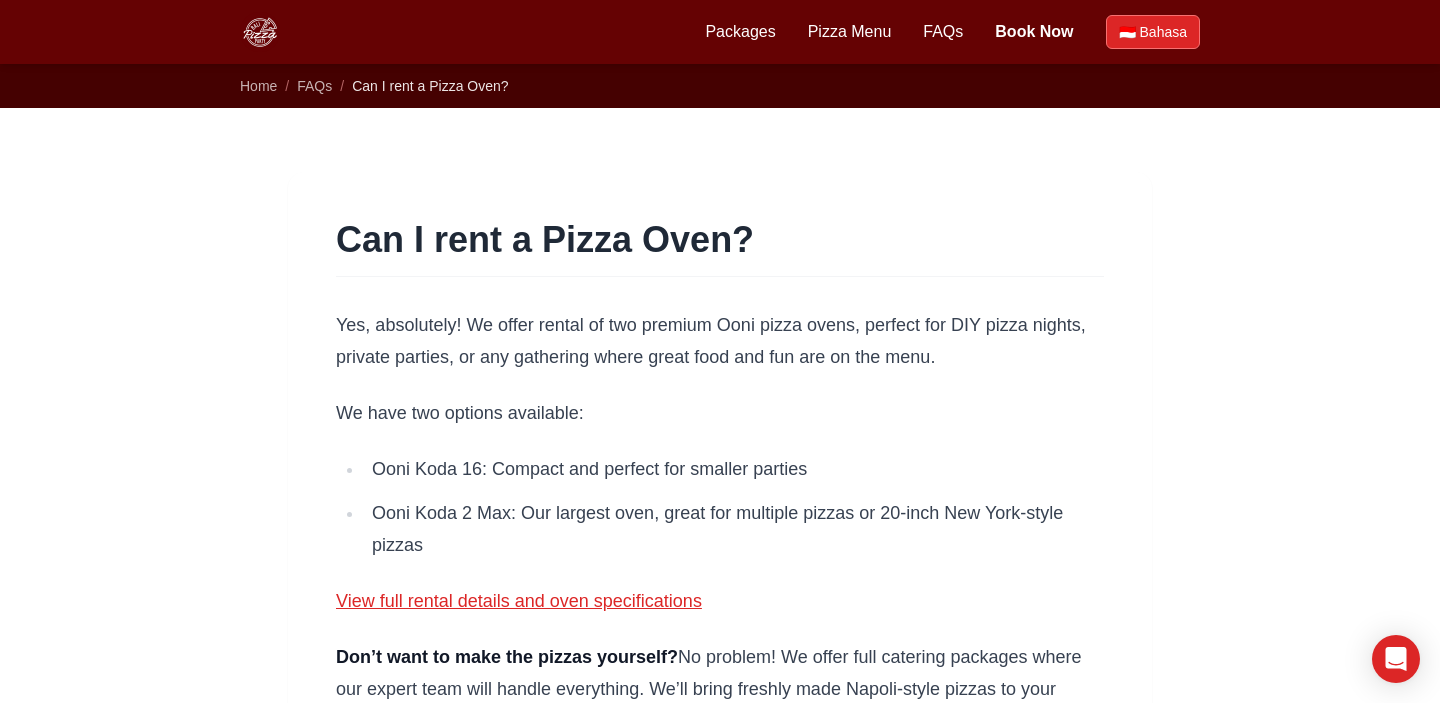 click on "Bahasa" at bounding box center (1163, 32) 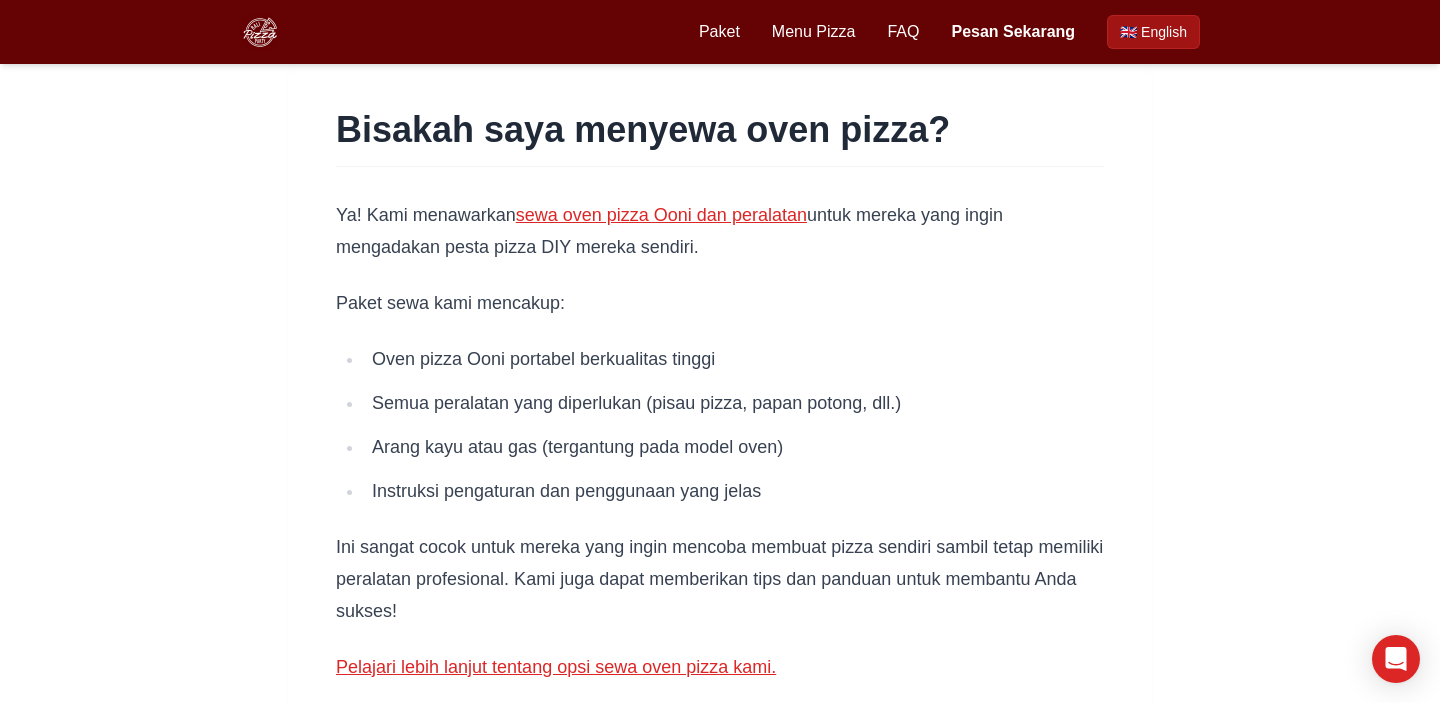 scroll, scrollTop: 121, scrollLeft: 0, axis: vertical 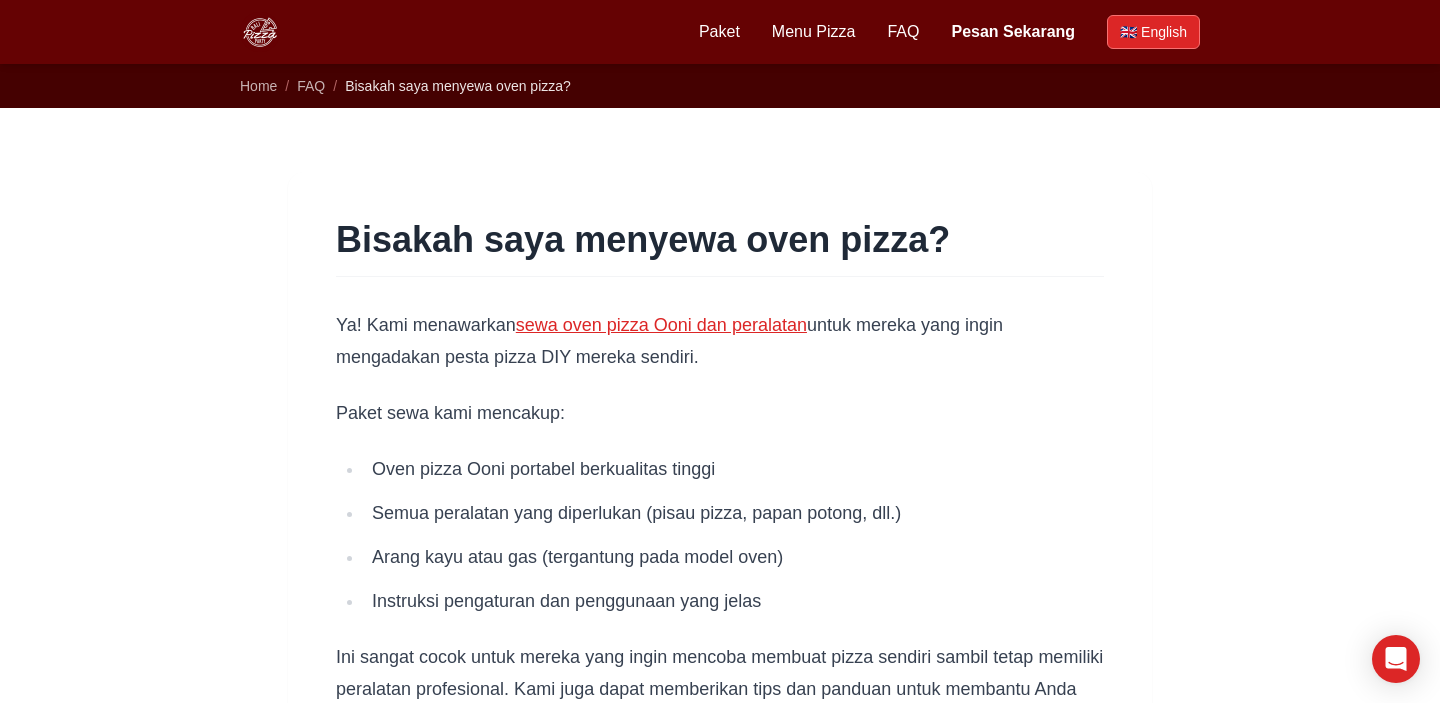 click on "English" at bounding box center (1164, 32) 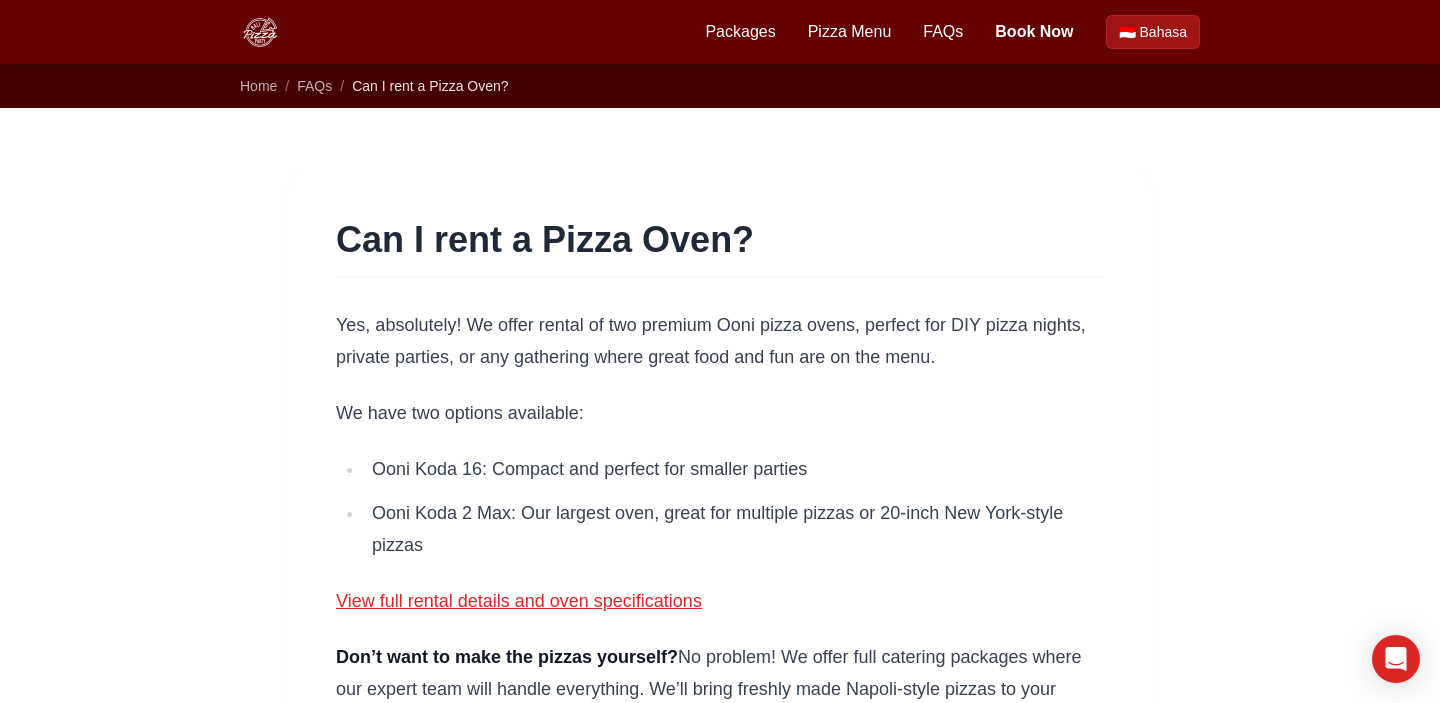 scroll, scrollTop: 280, scrollLeft: 0, axis: vertical 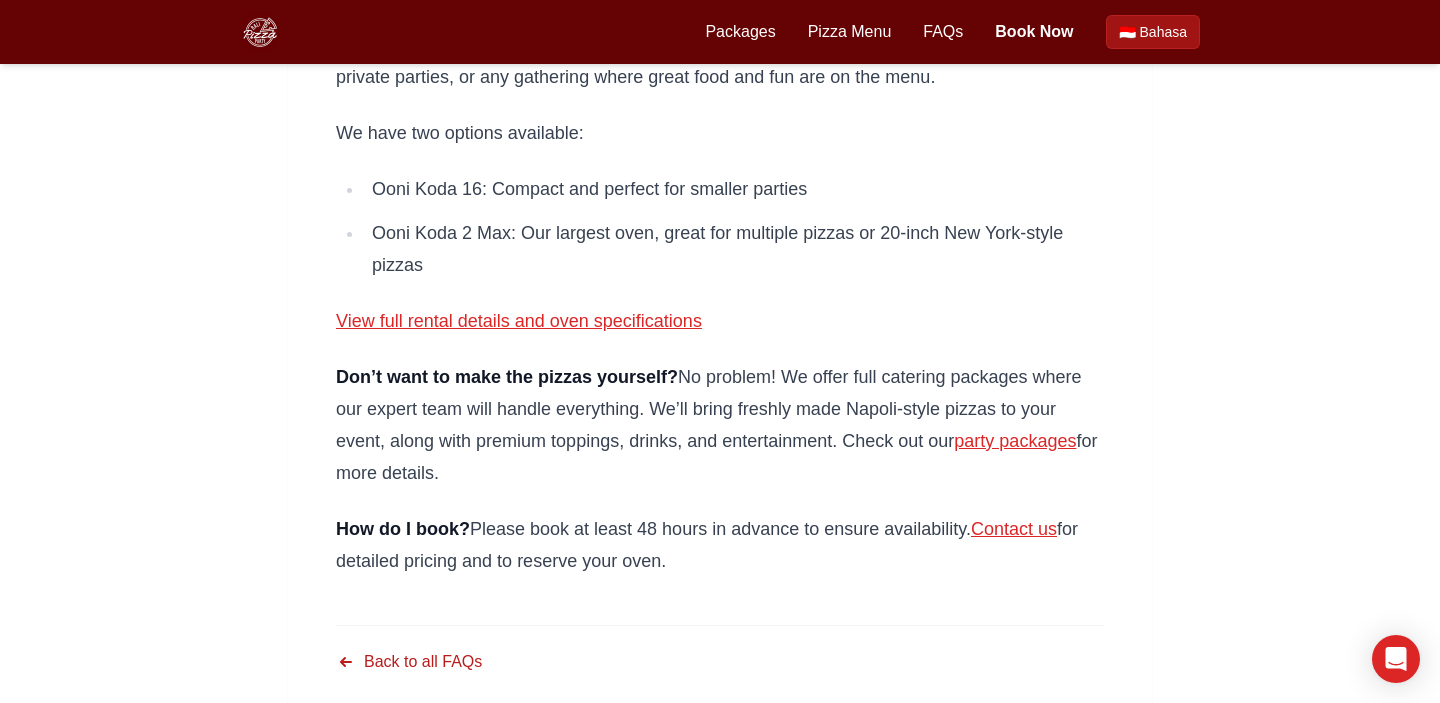 click on "Don’t want to make the pizzas yourself?
No problem! We offer full catering packages where our expert team will handle everything. We’ll bring freshly made Napoli-style pizzas to your event, along with premium toppings, drinks, and entertainment. Check out our  party packages  for more details." at bounding box center [720, 425] 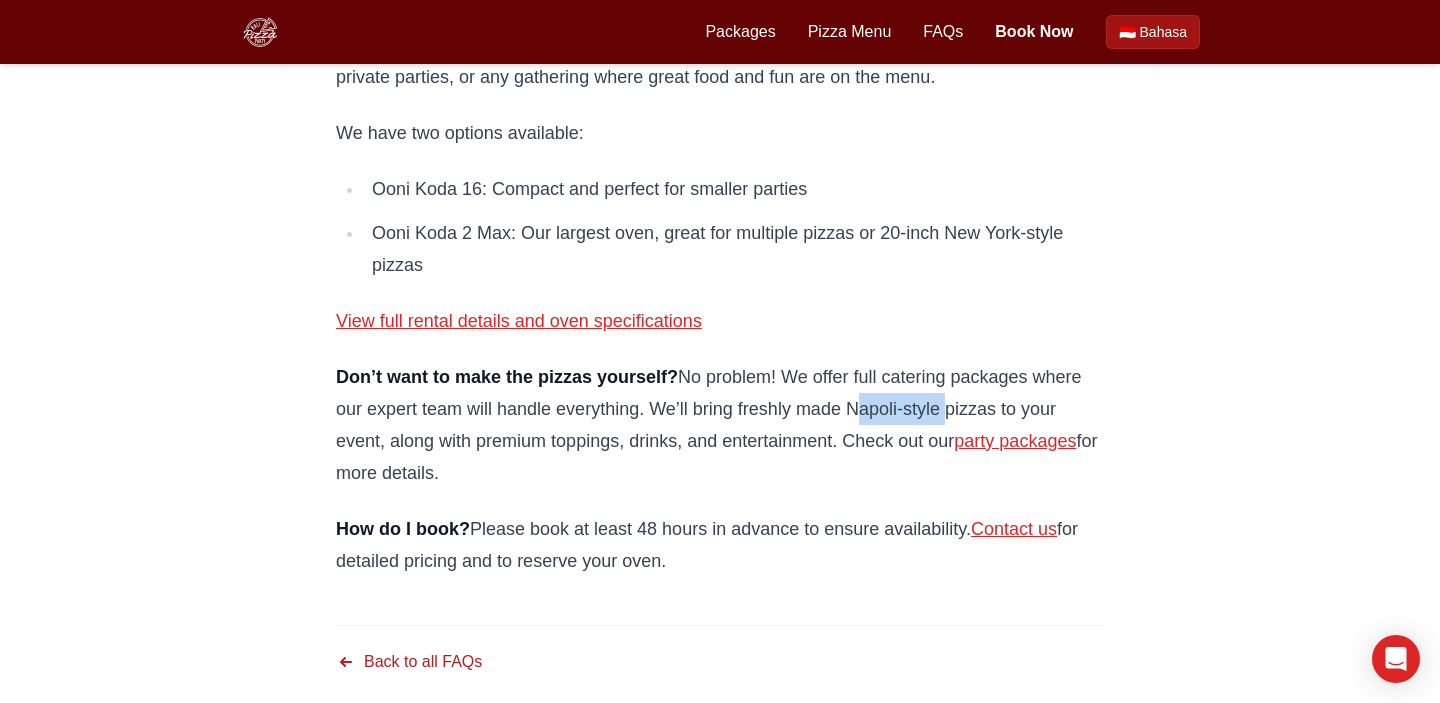 drag, startPoint x: 874, startPoint y: 407, endPoint x: 906, endPoint y: 407, distance: 32 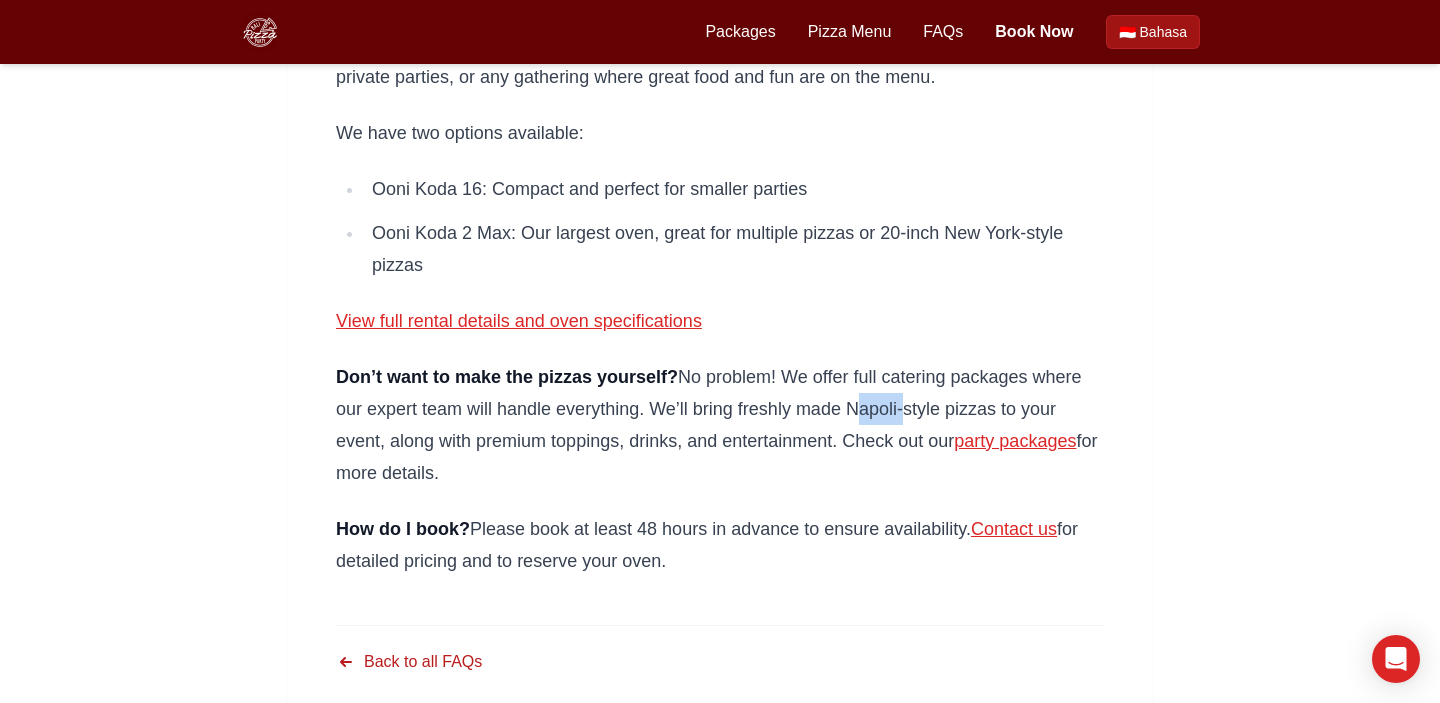 click on "Don’t want to make the pizzas yourself?
No problem! We offer full catering packages where our expert team will handle everything. We’ll bring freshly made Napoli-style pizzas to your event, along with premium toppings, drinks, and entertainment. Check out our  party packages  for more details." at bounding box center [720, 425] 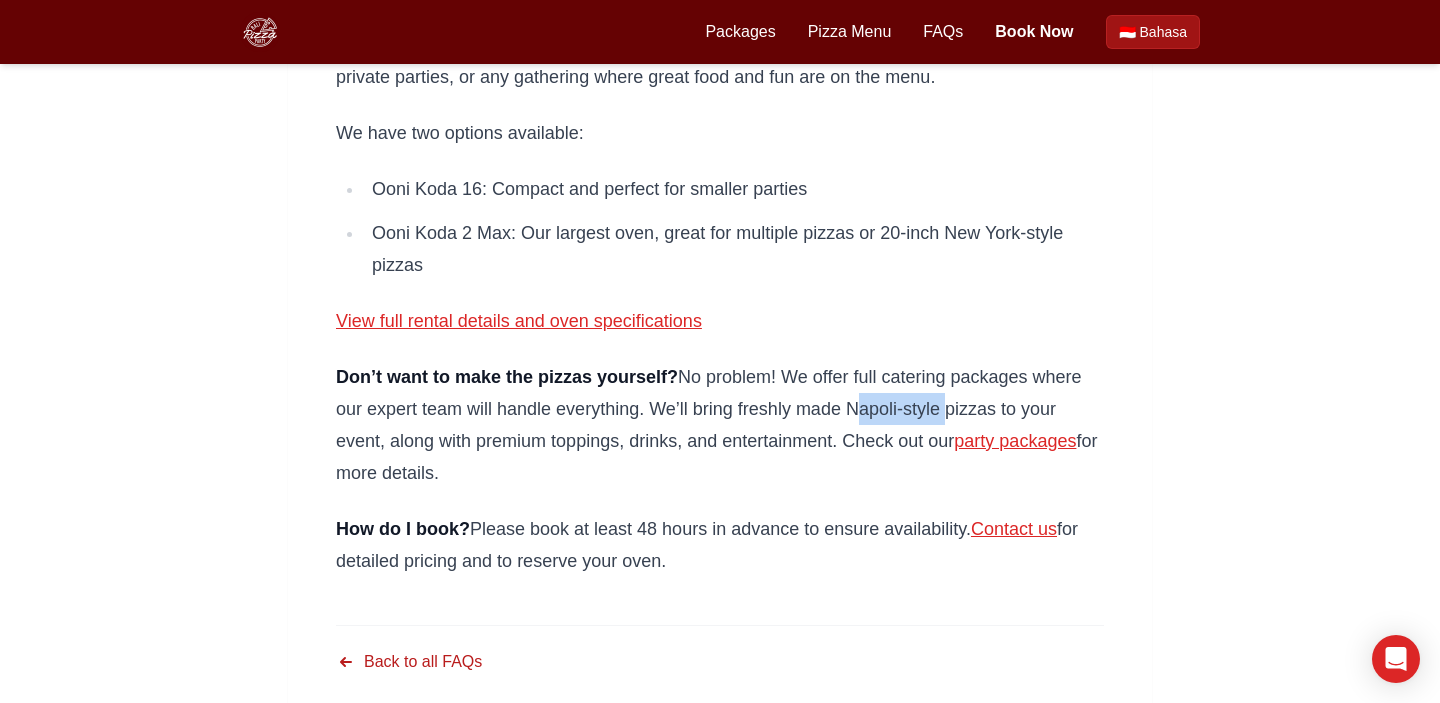 drag, startPoint x: 867, startPoint y: 409, endPoint x: 915, endPoint y: 409, distance: 48 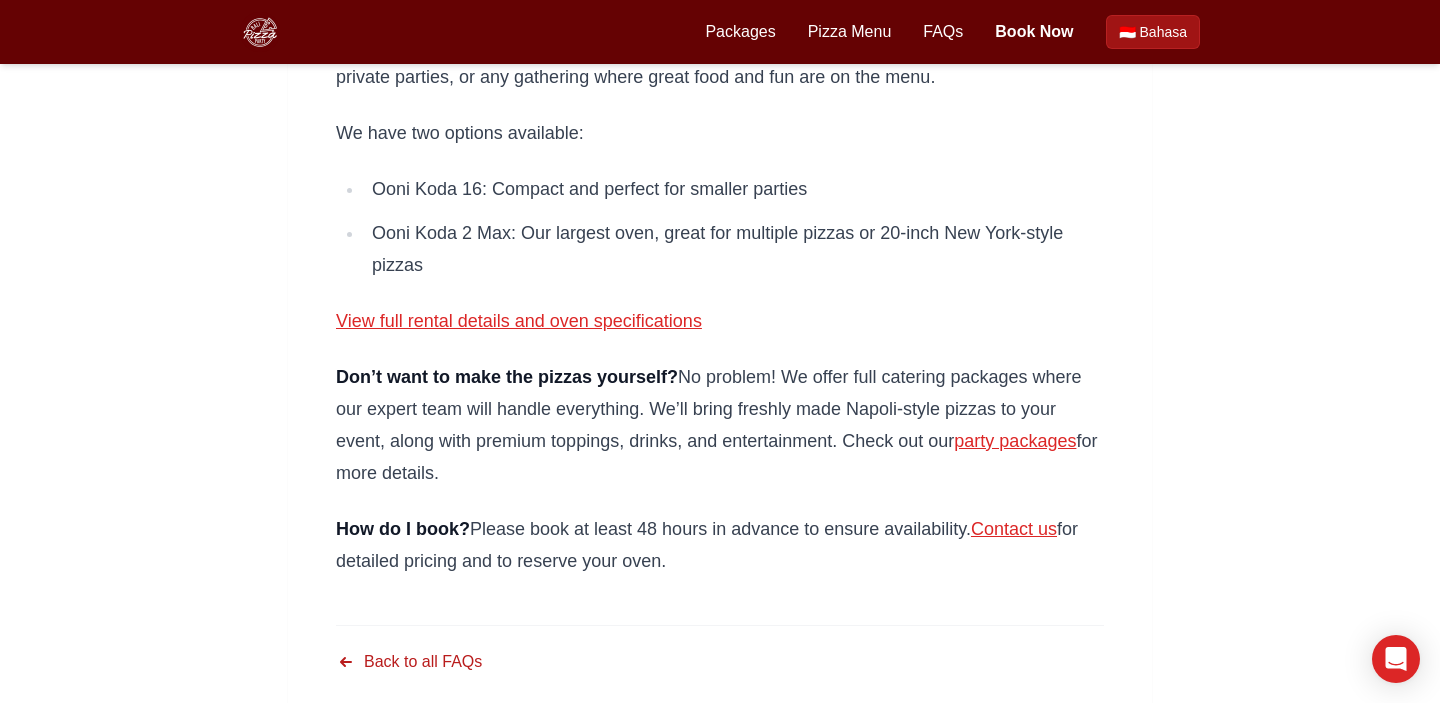 click on "Don’t want to make the pizzas yourself?
No problem! We offer full catering packages where our expert team will handle everything. We’ll bring freshly made Napoli-style pizzas to your event, along with premium toppings, drinks, and entertainment. Check out our  party packages  for more details." at bounding box center [720, 425] 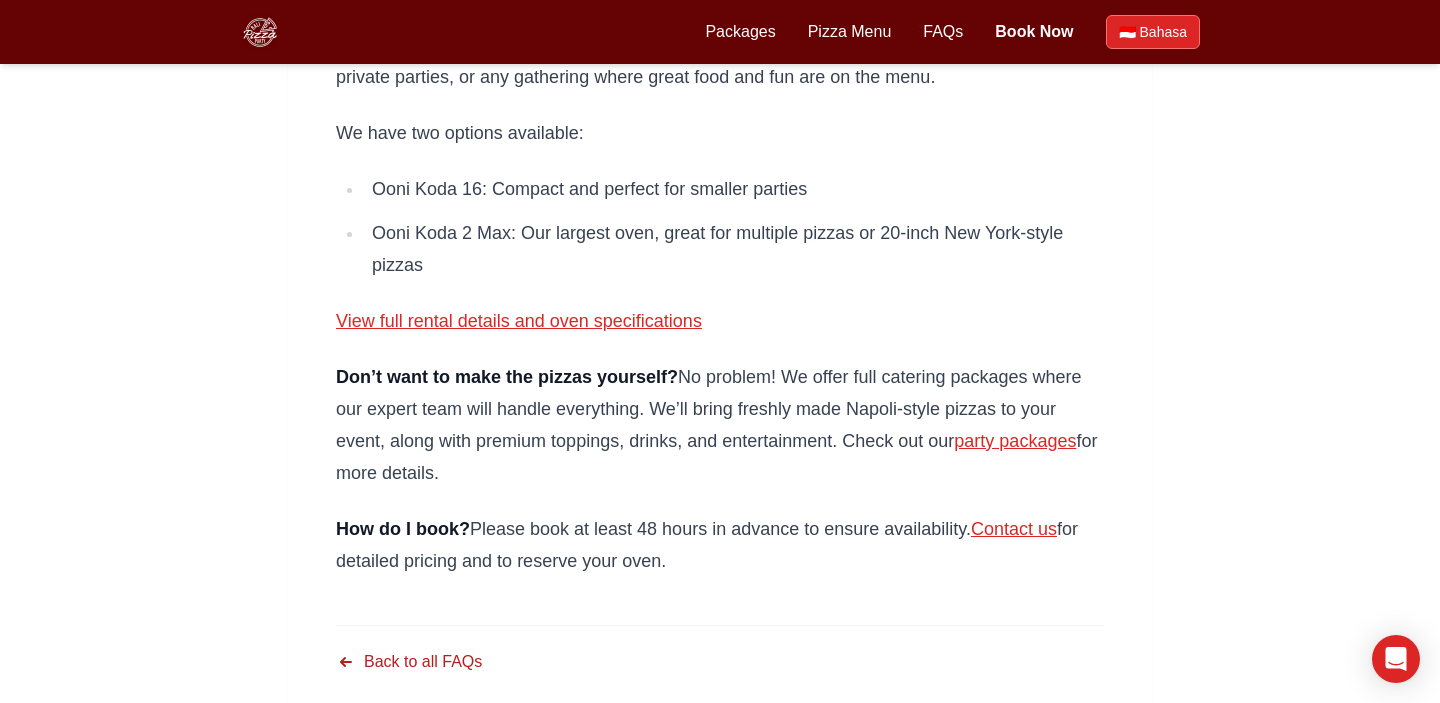 click on "Bahasa" at bounding box center [1163, 32] 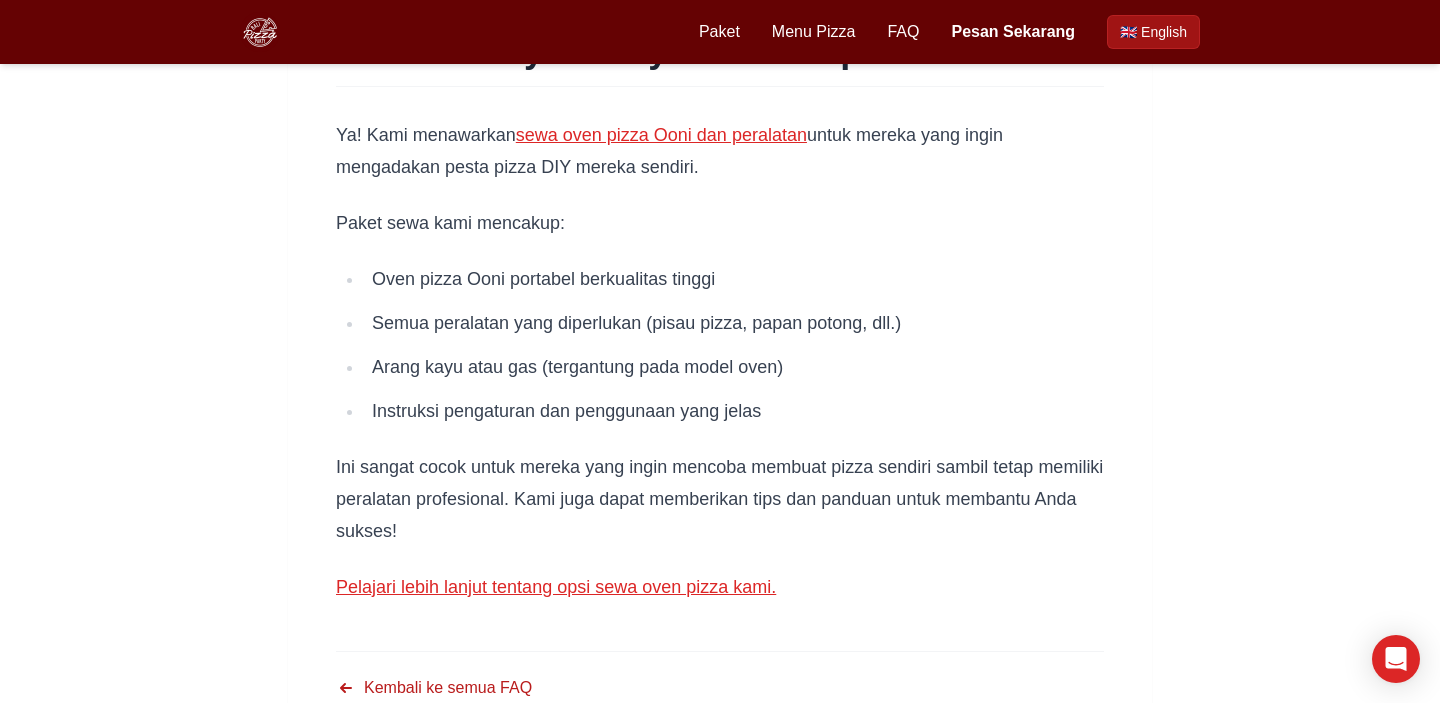 scroll, scrollTop: 0, scrollLeft: 0, axis: both 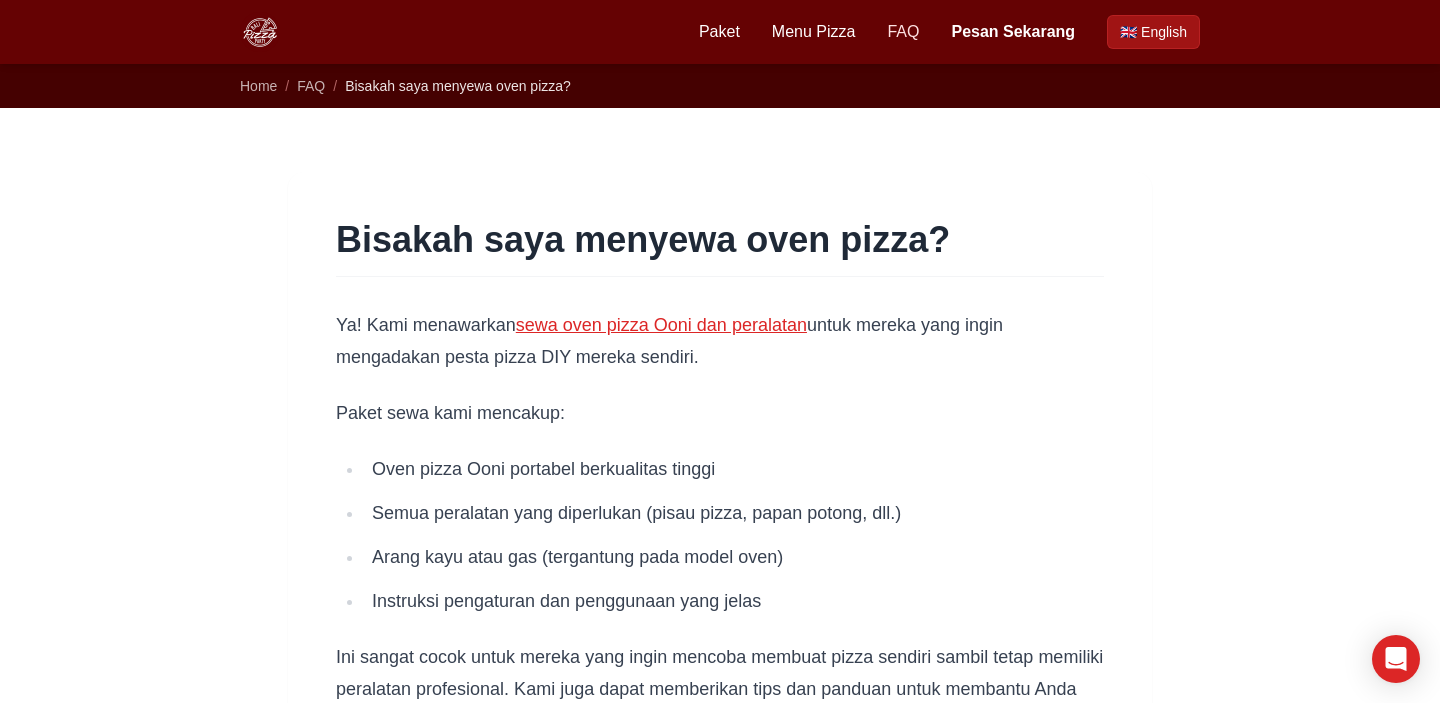 click on "FAQ" at bounding box center (903, 32) 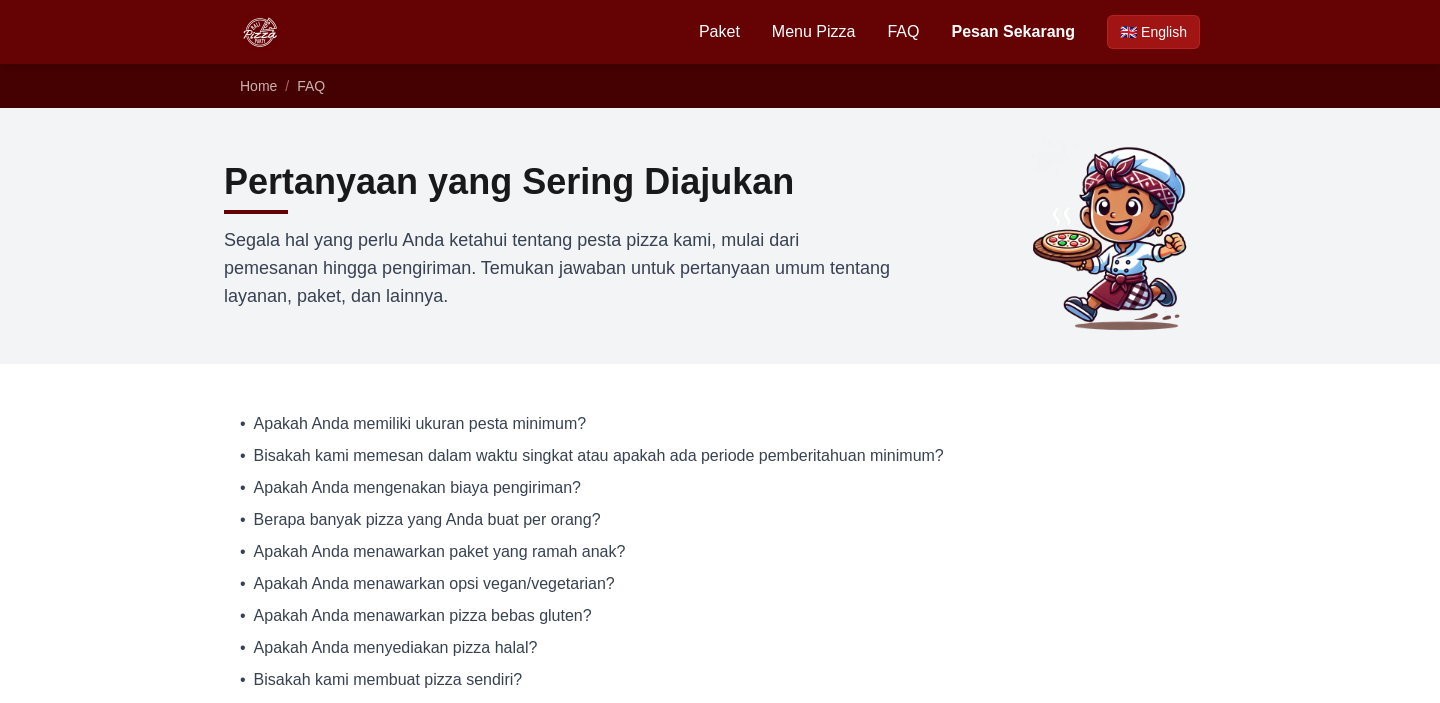 scroll, scrollTop: 0, scrollLeft: 0, axis: both 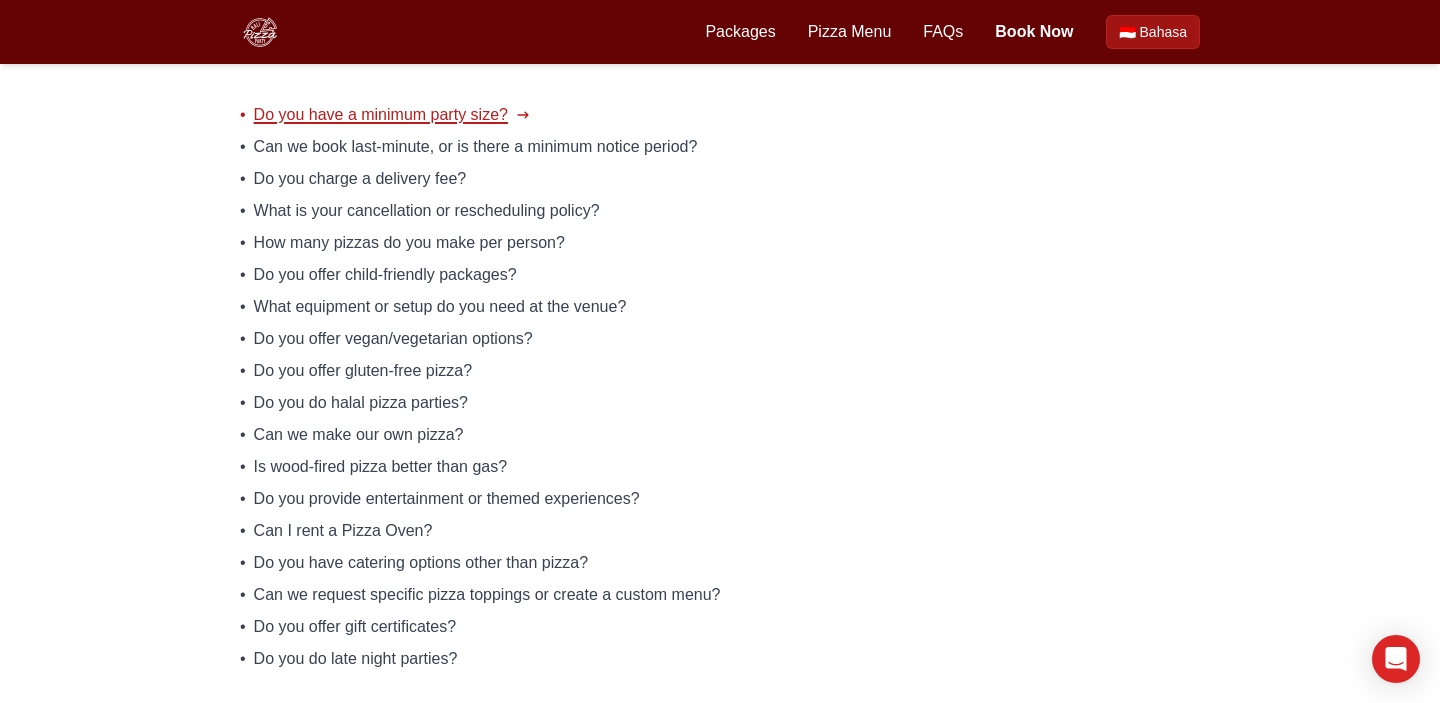 click on "Do you have a minimum party size?" at bounding box center [381, 115] 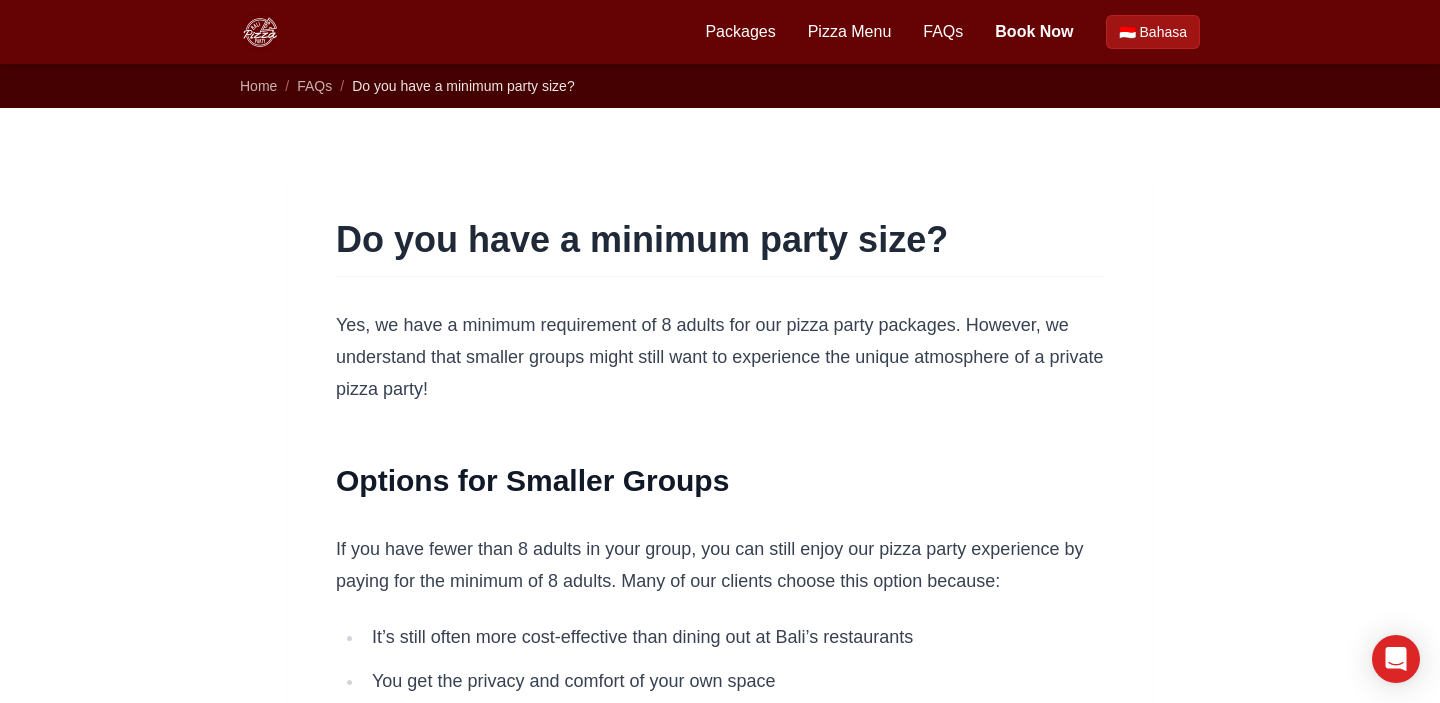 scroll, scrollTop: 0, scrollLeft: 0, axis: both 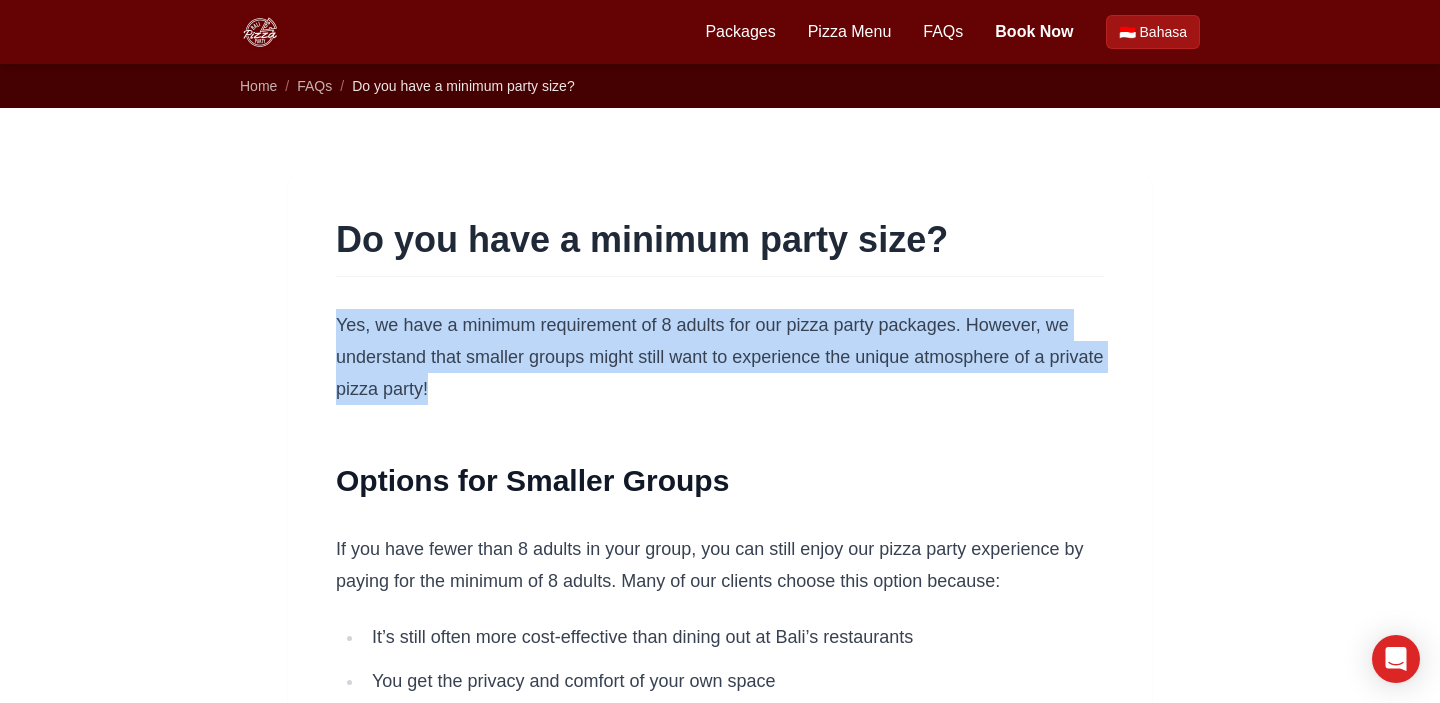drag, startPoint x: 441, startPoint y: 387, endPoint x: 332, endPoint y: 335, distance: 120.76837 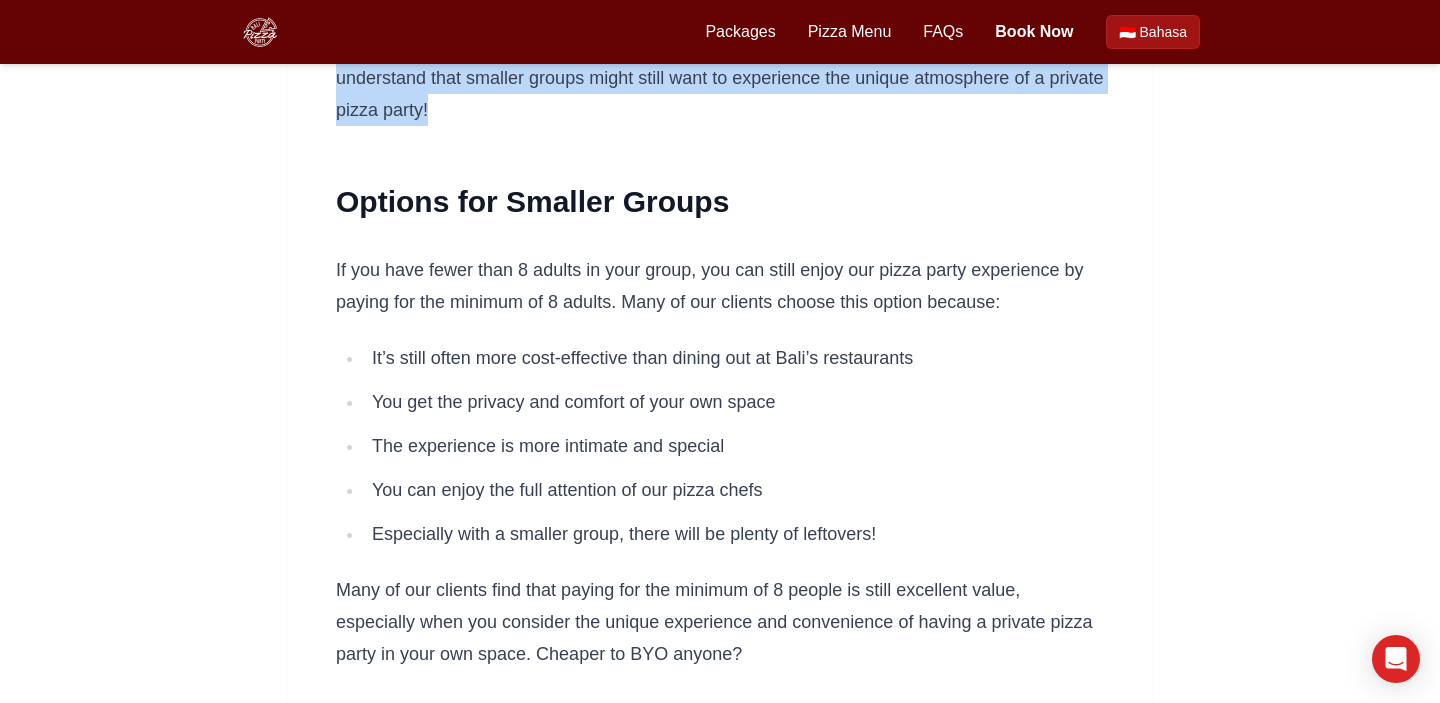 scroll, scrollTop: 276, scrollLeft: 0, axis: vertical 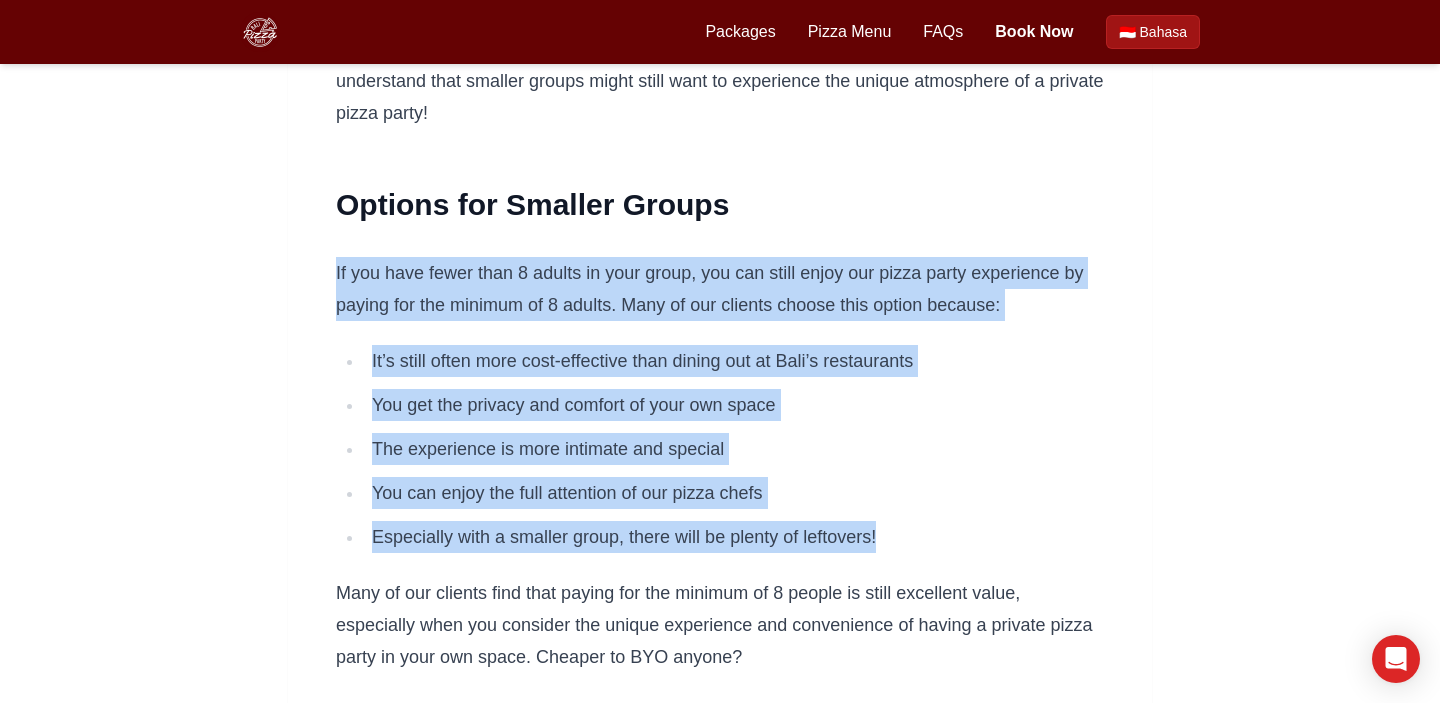 drag, startPoint x: 902, startPoint y: 537, endPoint x: 330, endPoint y: 282, distance: 626.2659 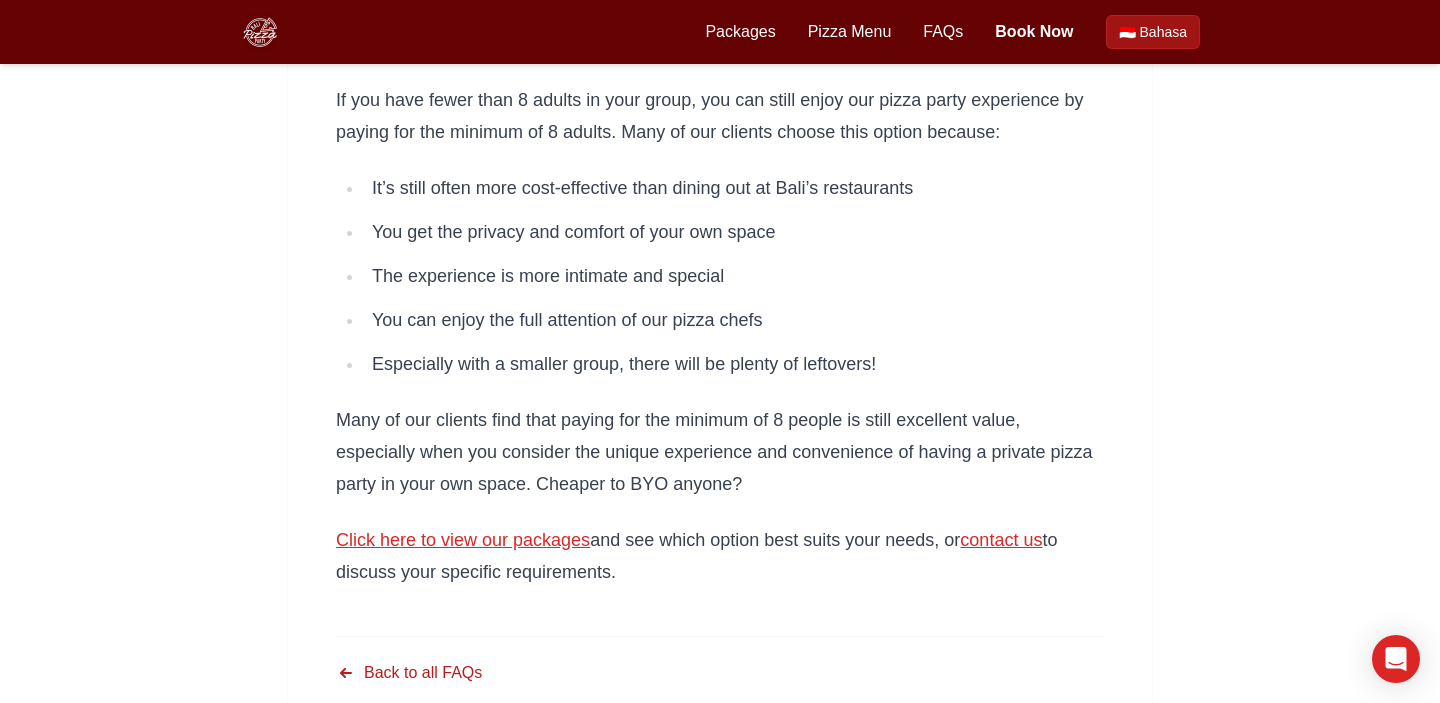 scroll, scrollTop: 493, scrollLeft: 0, axis: vertical 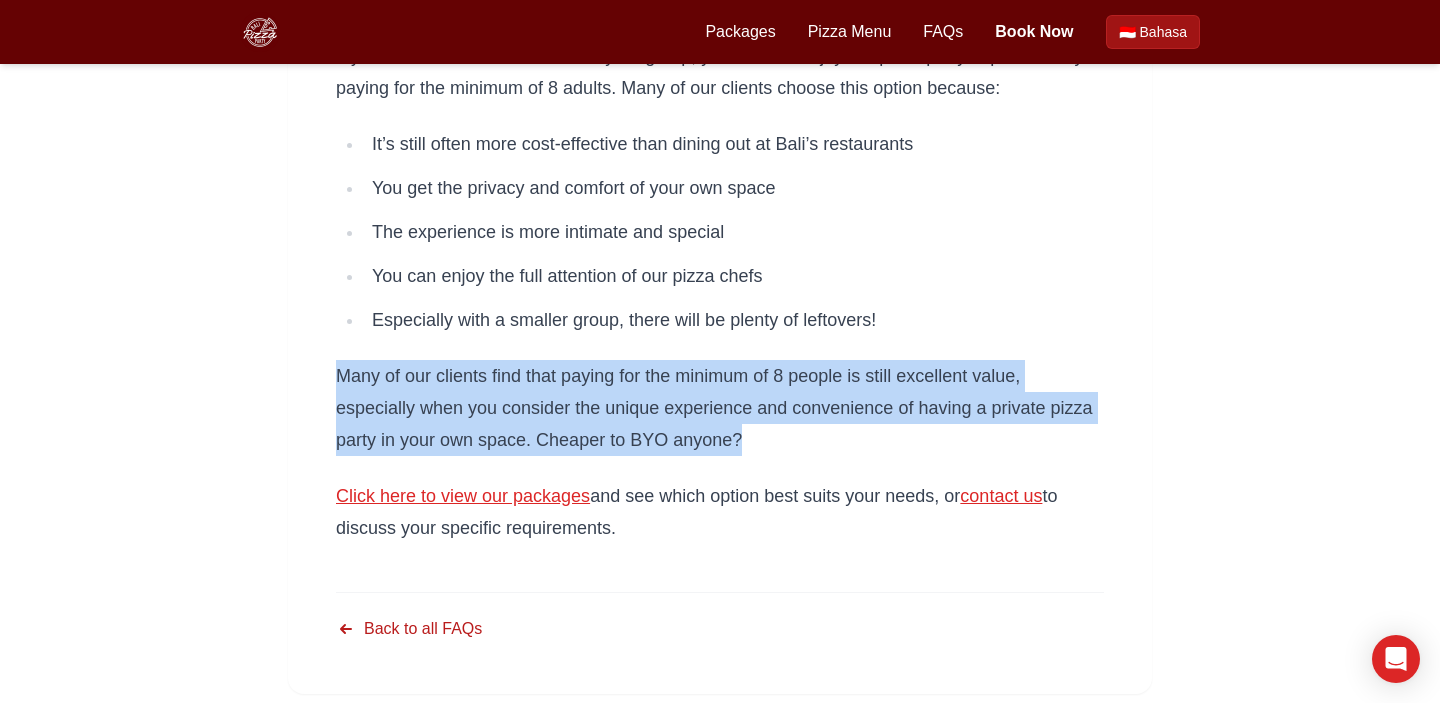 drag, startPoint x: 764, startPoint y: 441, endPoint x: 335, endPoint y: 386, distance: 432.51126 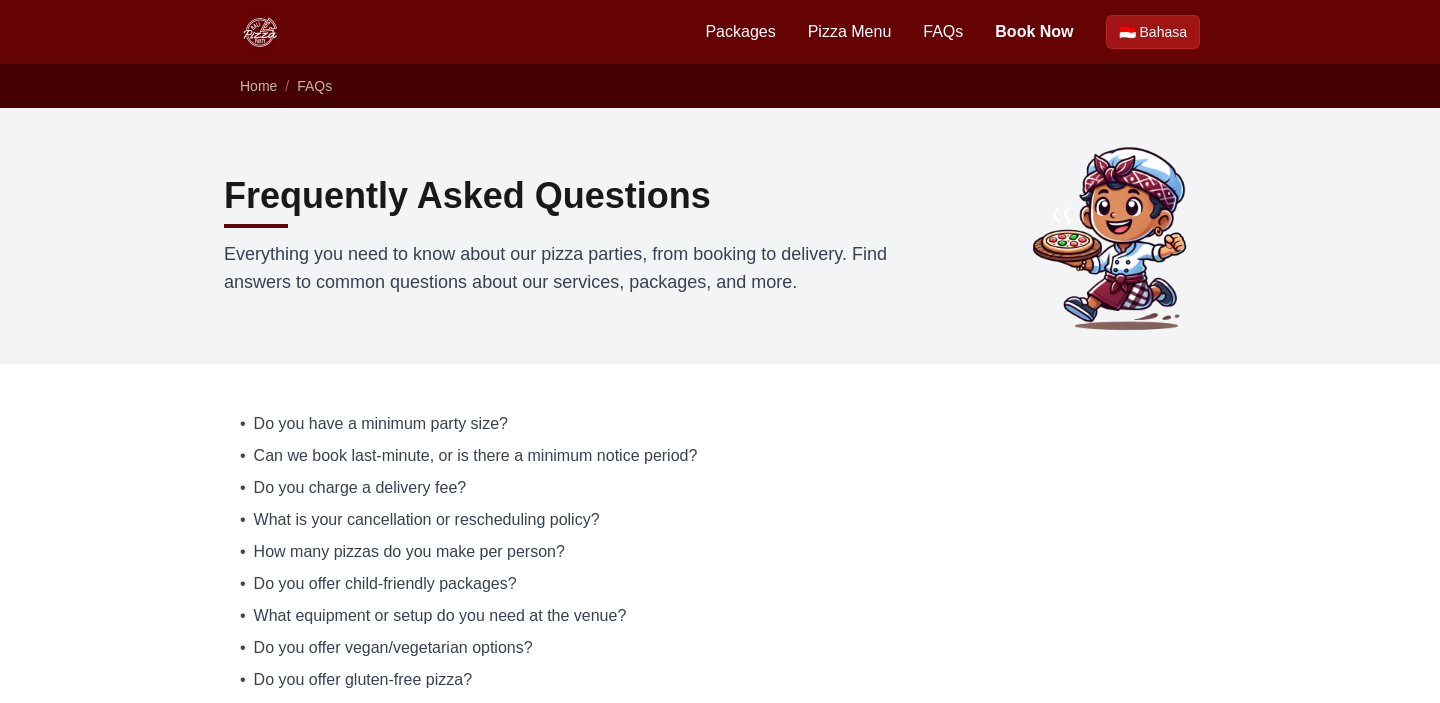 scroll, scrollTop: 309, scrollLeft: 0, axis: vertical 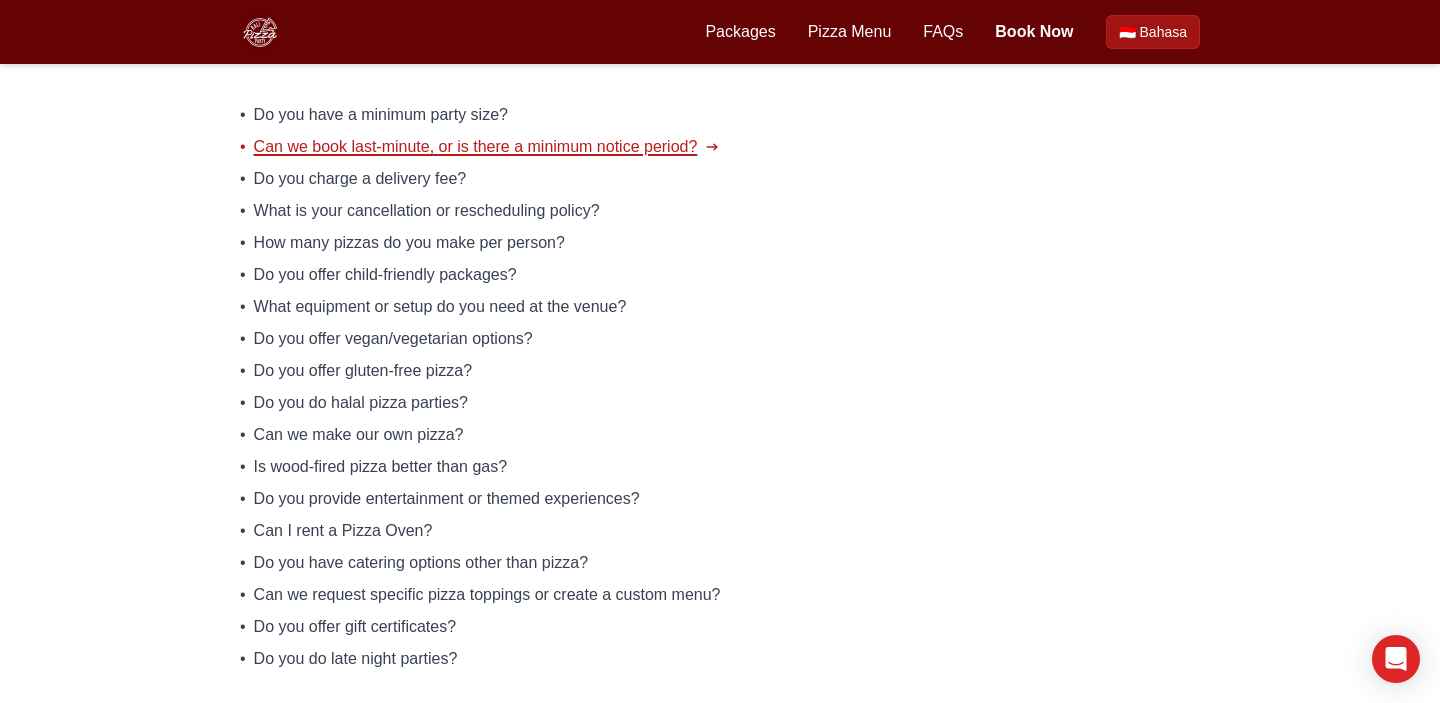 click on "Can we book last-minute, or is there a minimum notice period?" at bounding box center (476, 147) 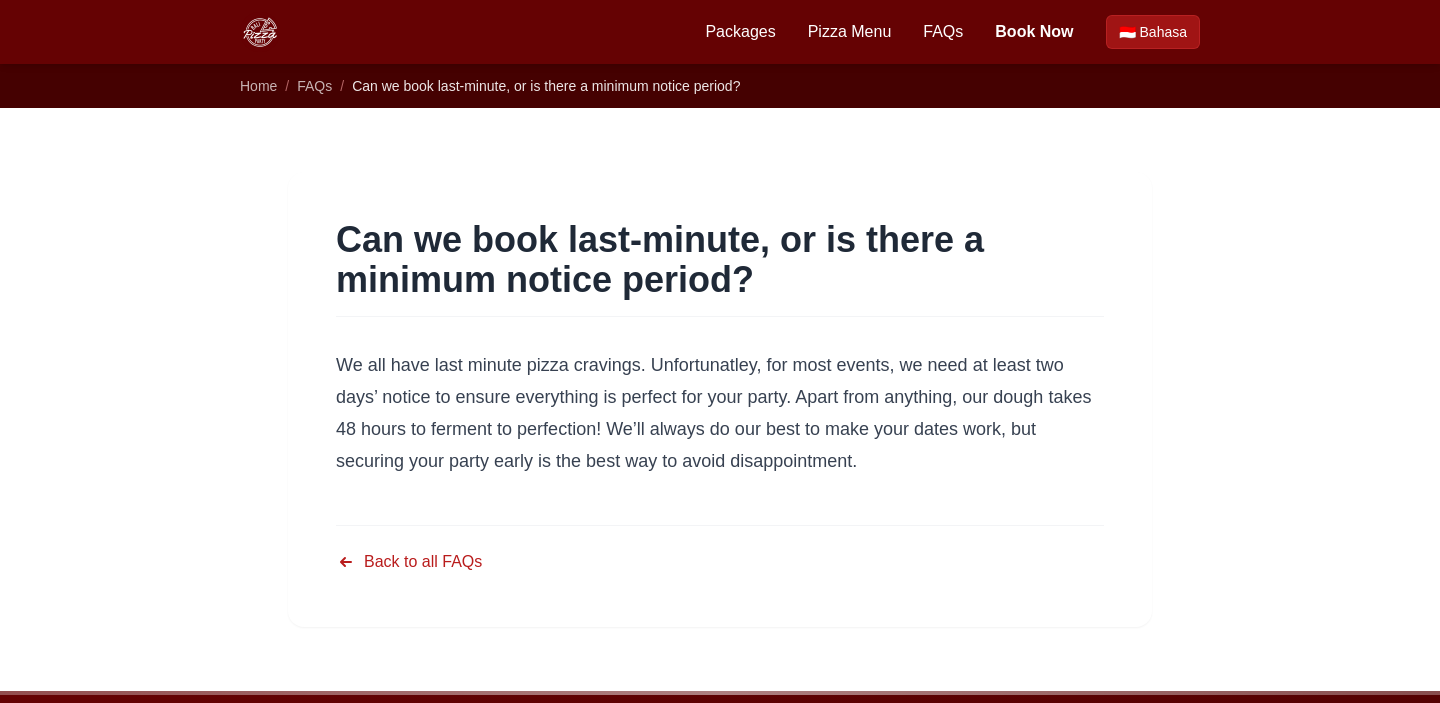 scroll, scrollTop: 0, scrollLeft: 0, axis: both 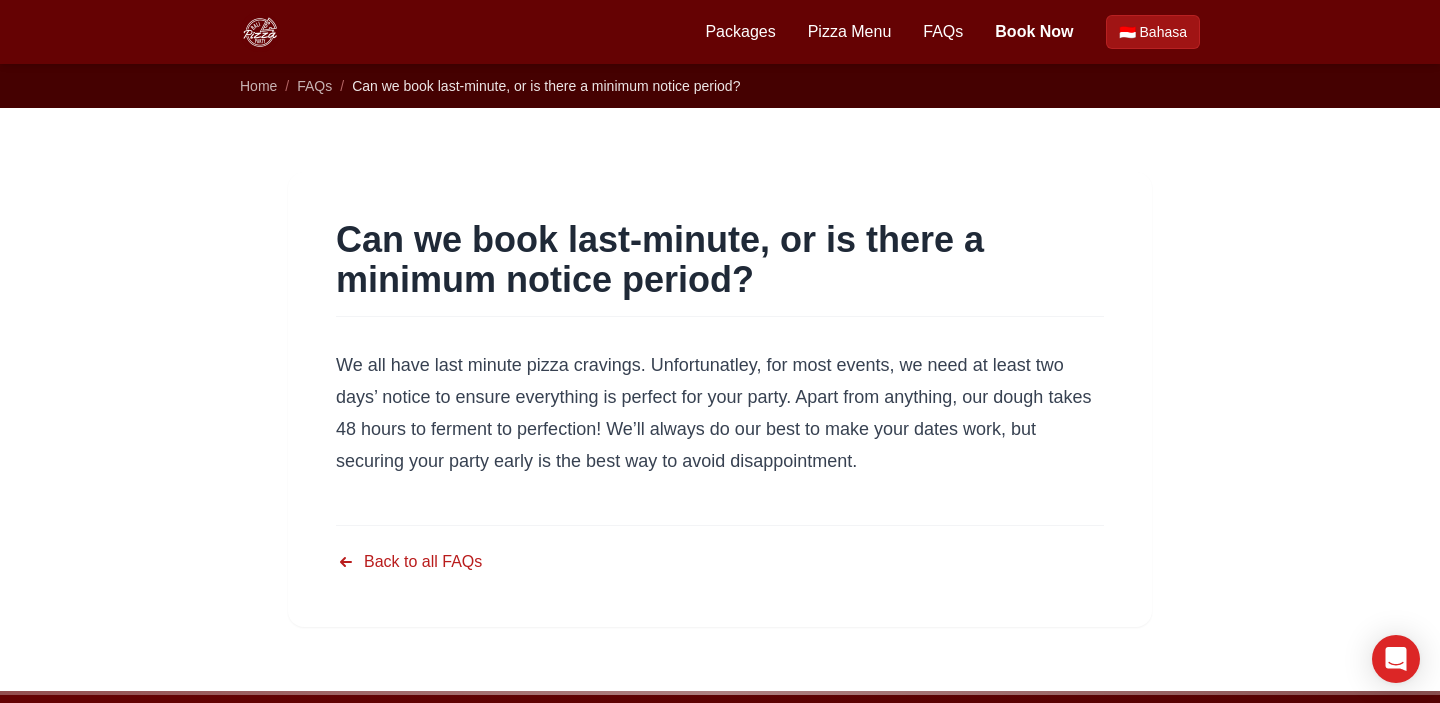 click on "Can we book last-minute, or is there a minimum notice period?" at bounding box center (720, 268) 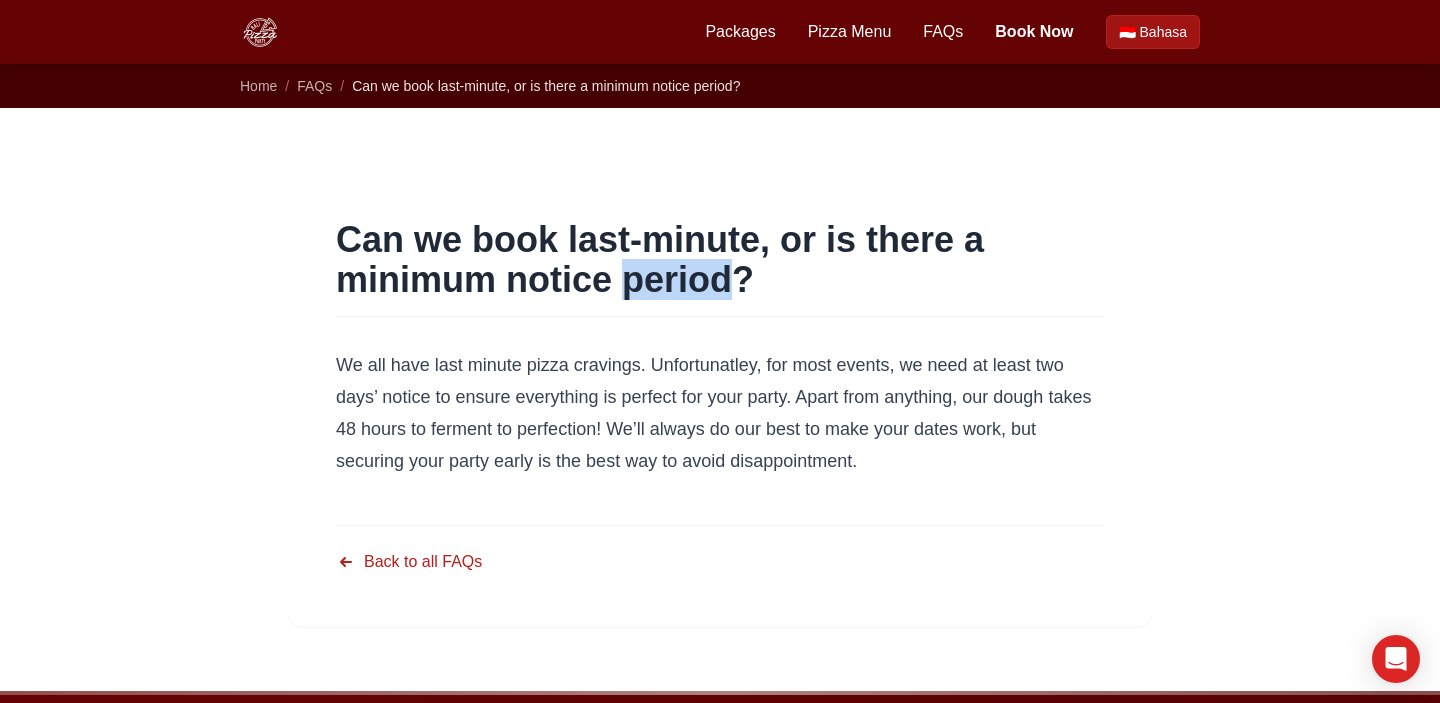 click on "Can we book last-minute, or is there a minimum notice period?" at bounding box center [720, 260] 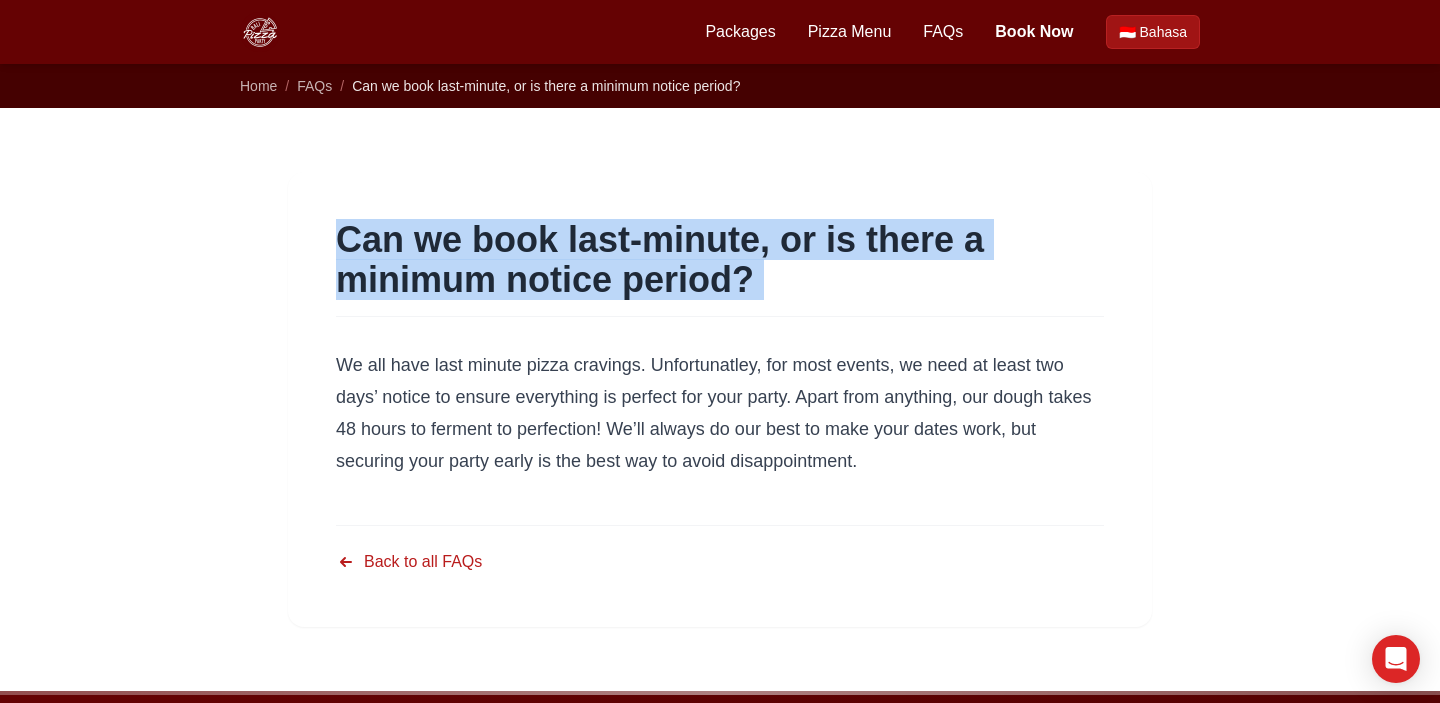 click on "Can we book last-minute, or is there a minimum notice period?" at bounding box center [720, 260] 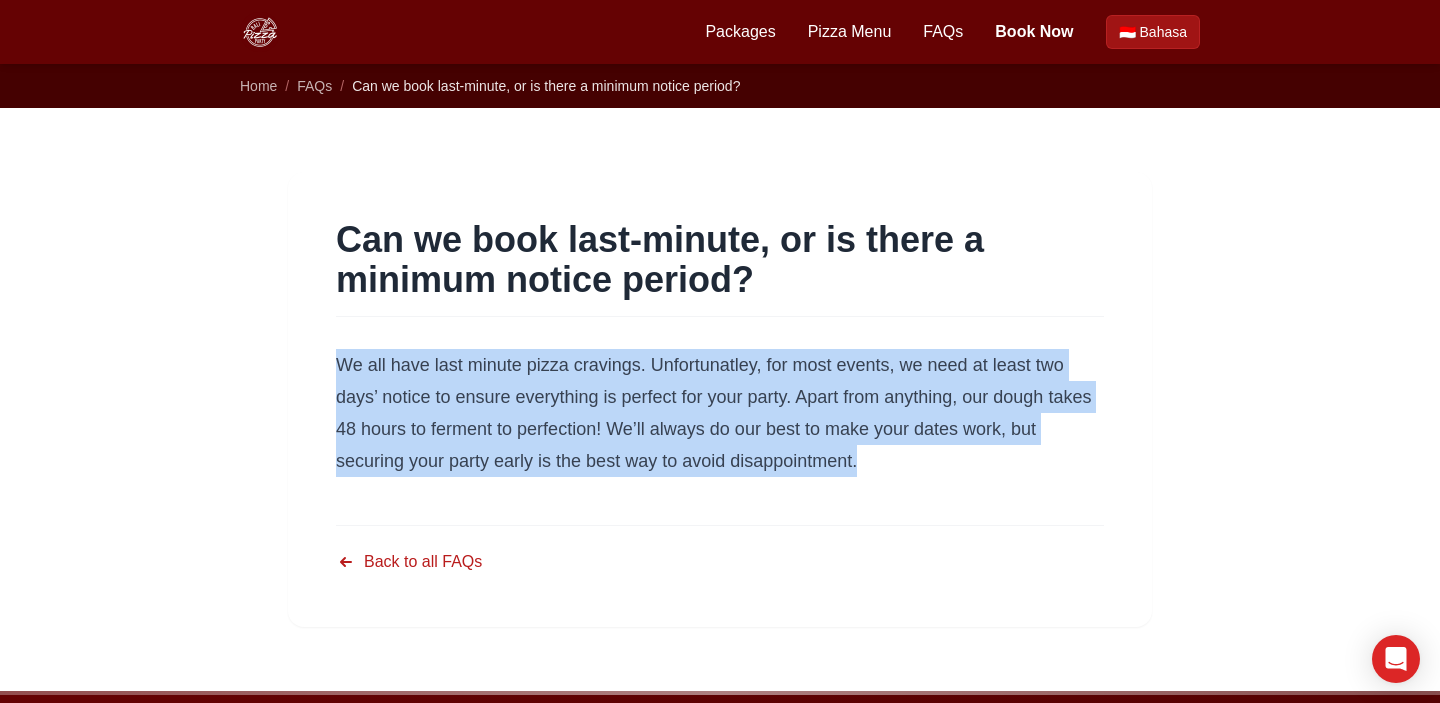 drag, startPoint x: 867, startPoint y: 465, endPoint x: 334, endPoint y: 365, distance: 542.29974 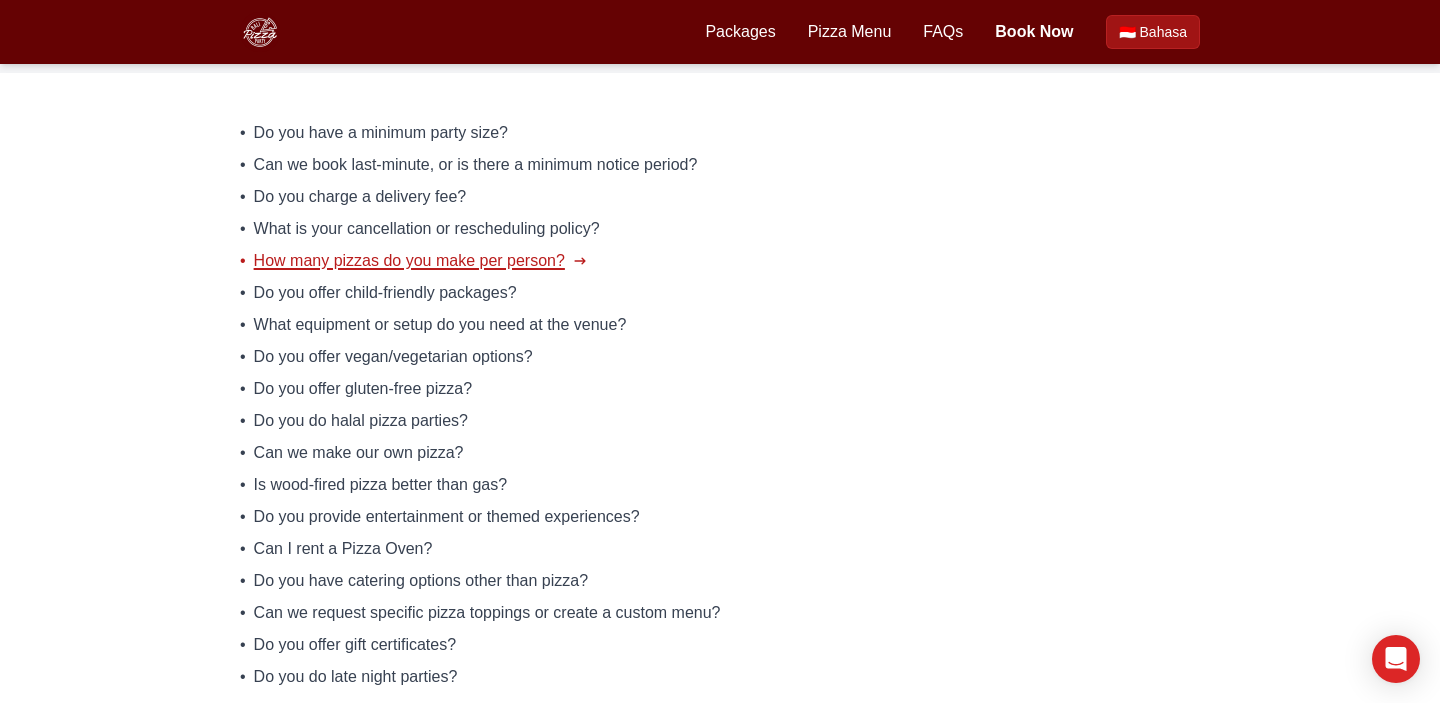 scroll, scrollTop: 282, scrollLeft: 0, axis: vertical 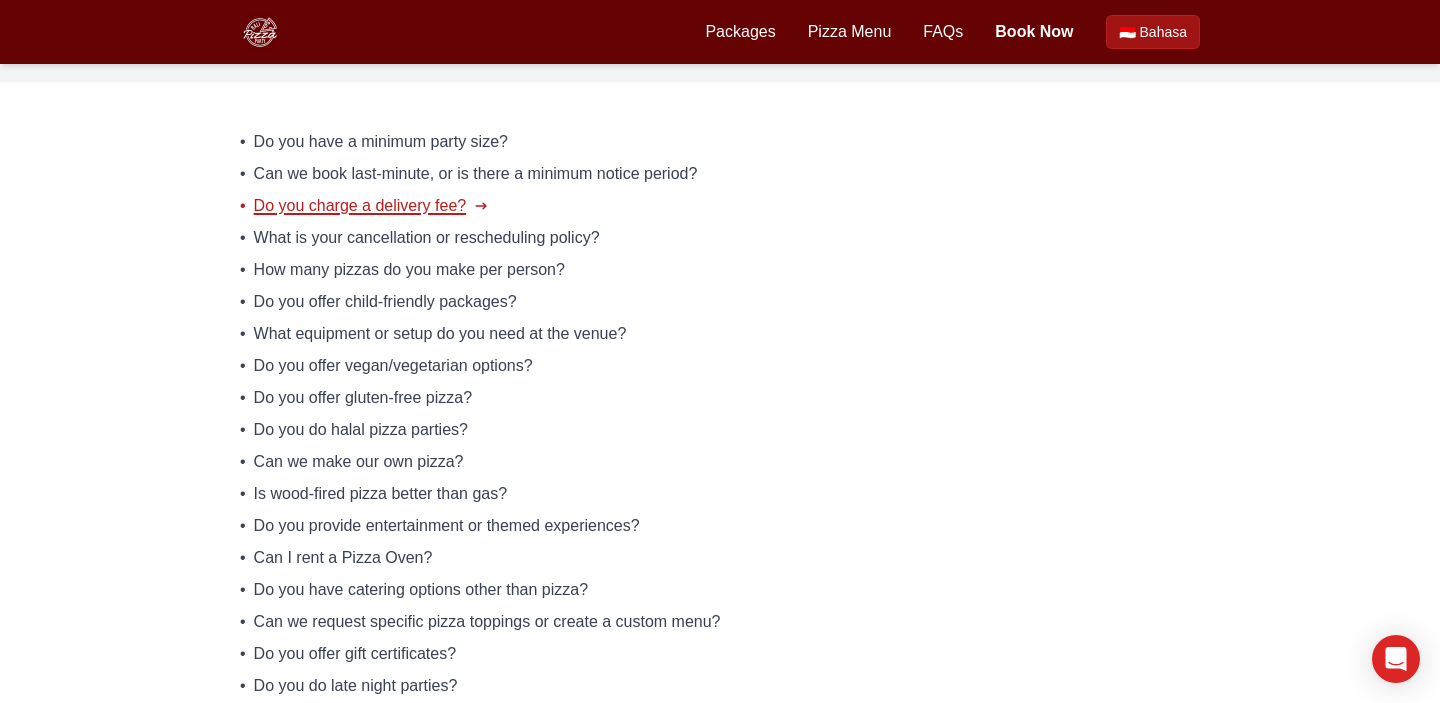 click on "Do you charge a delivery fee?" at bounding box center [360, 206] 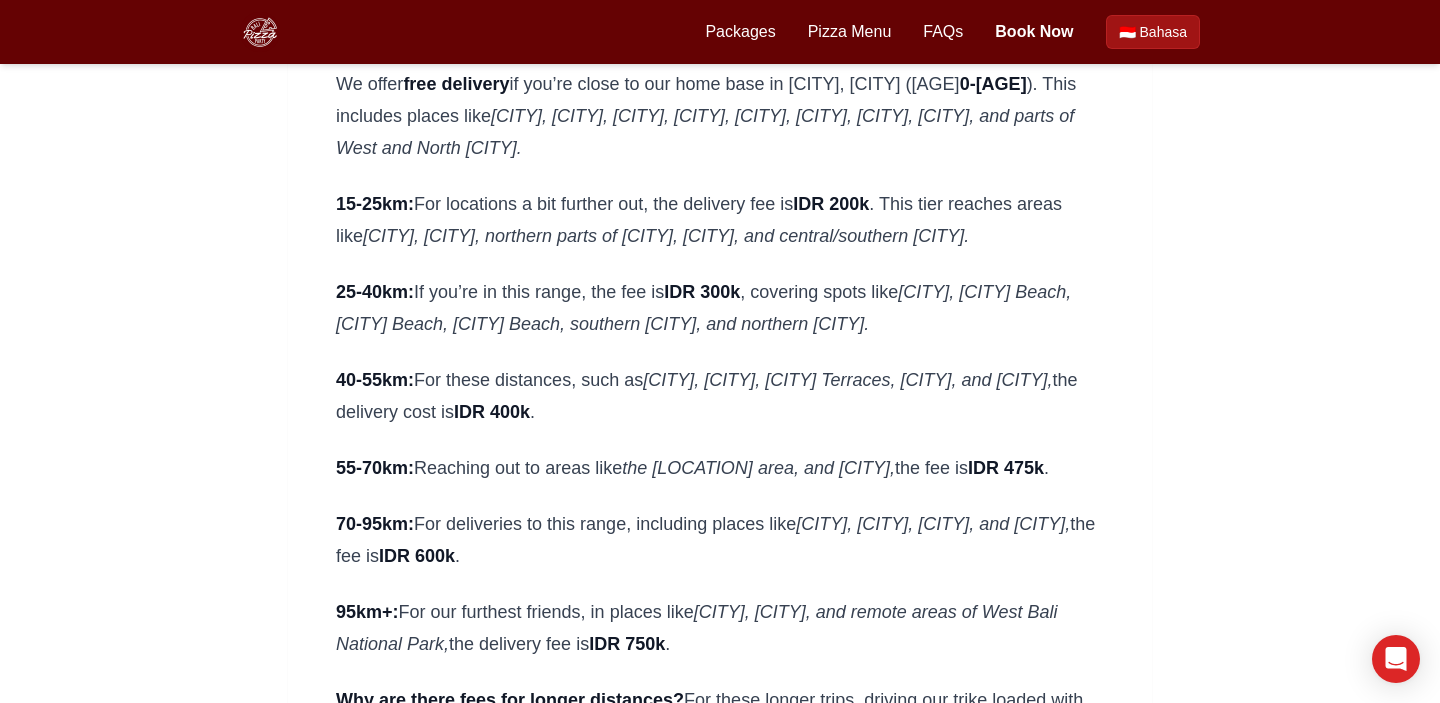 scroll, scrollTop: 120, scrollLeft: 0, axis: vertical 